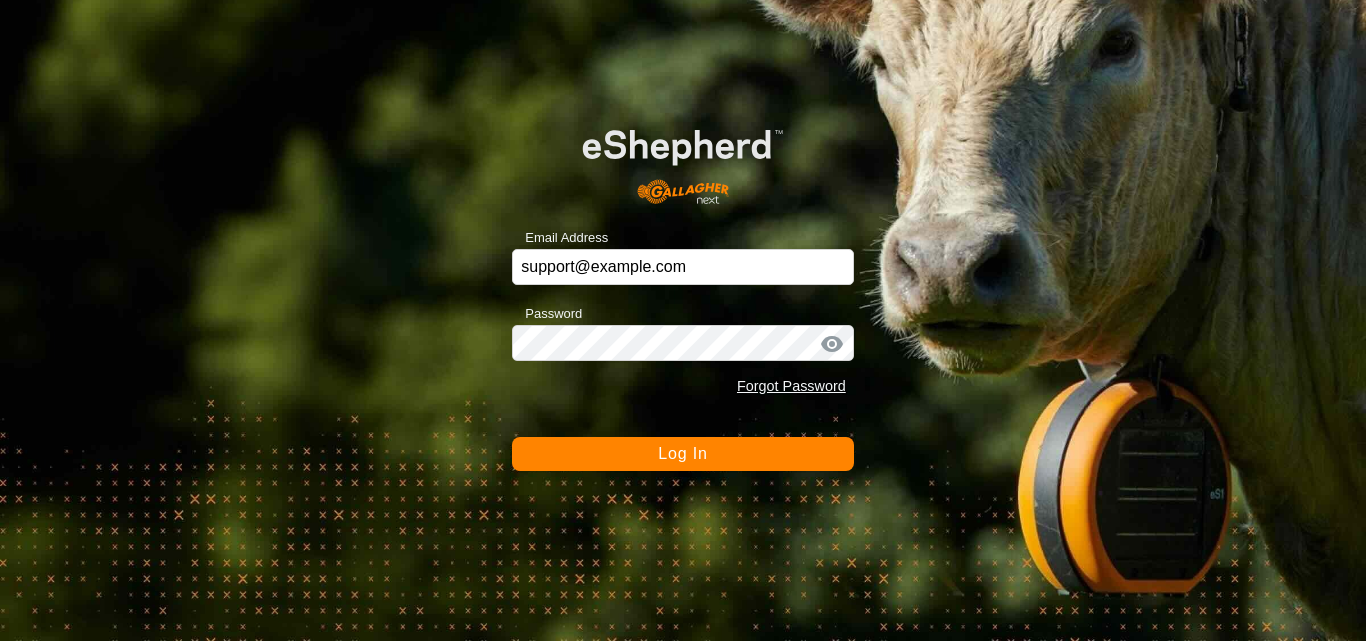 scroll, scrollTop: 0, scrollLeft: 0, axis: both 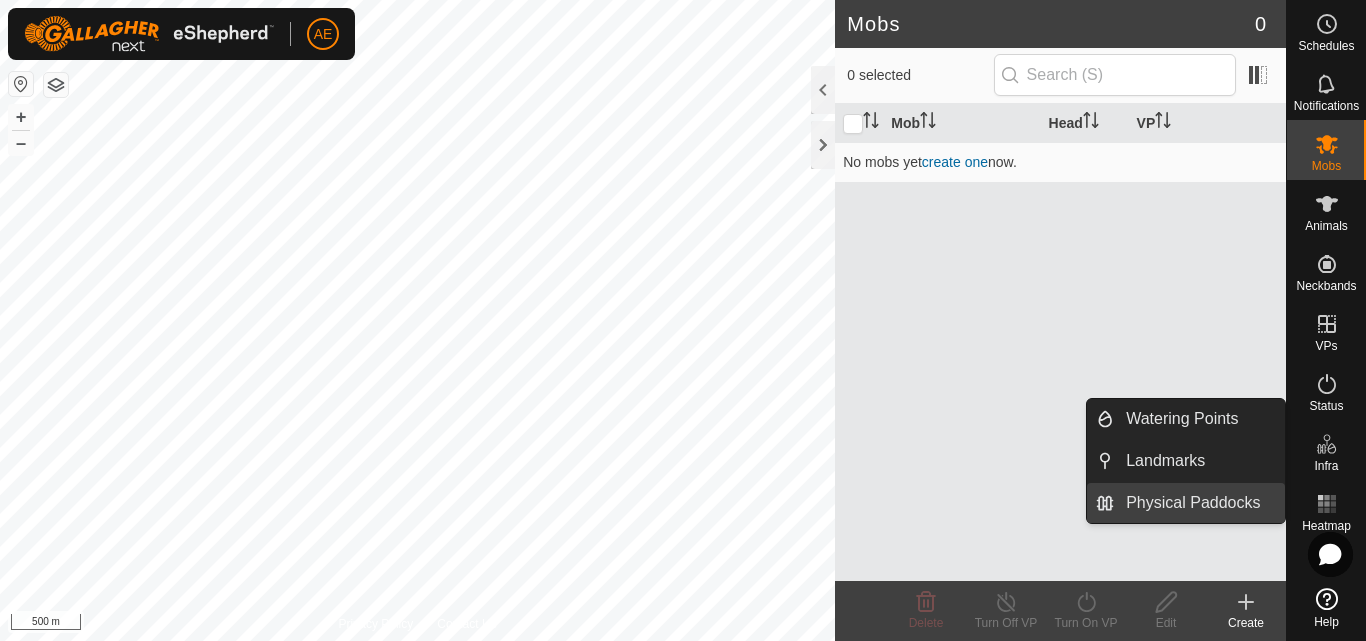 click on "Physical Paddocks" at bounding box center [1199, 503] 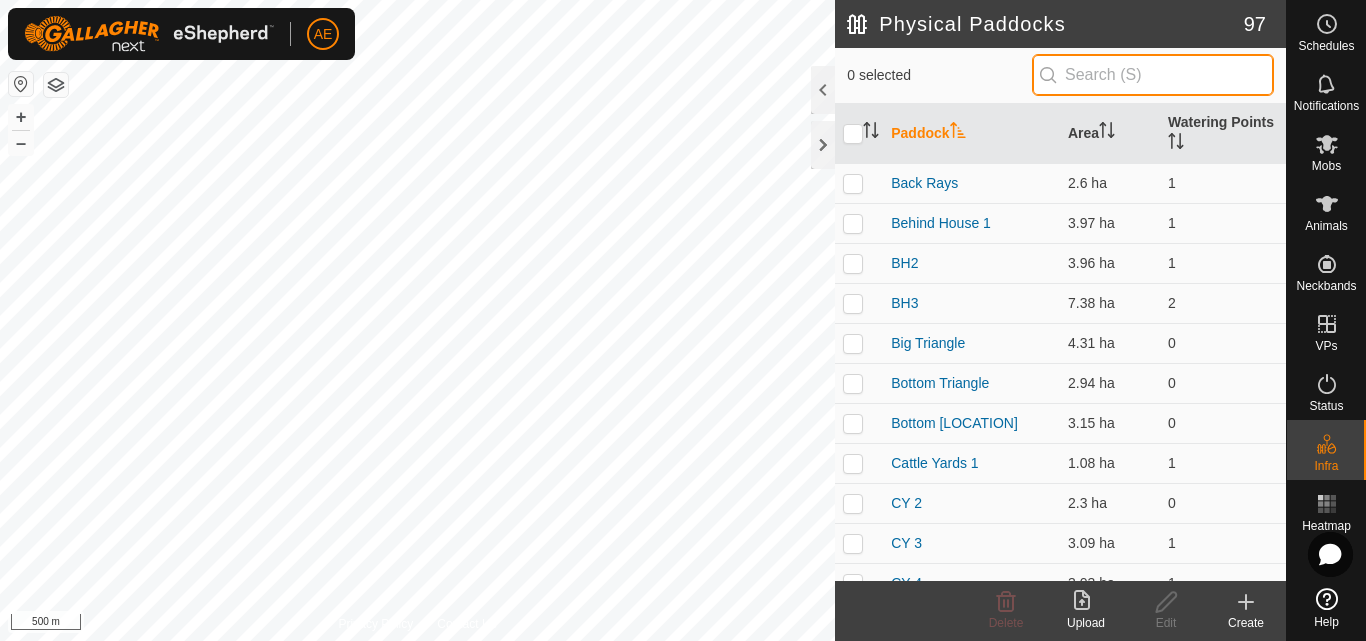 click at bounding box center (1153, 75) 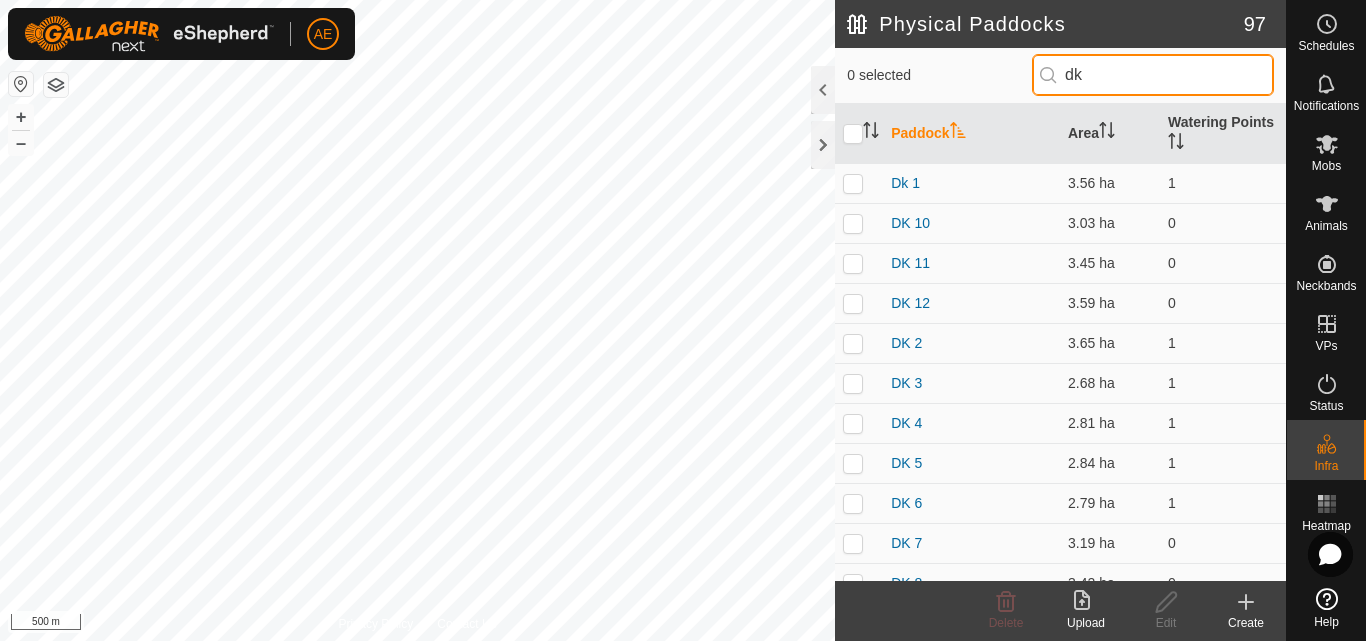 click on "dk" at bounding box center [1153, 75] 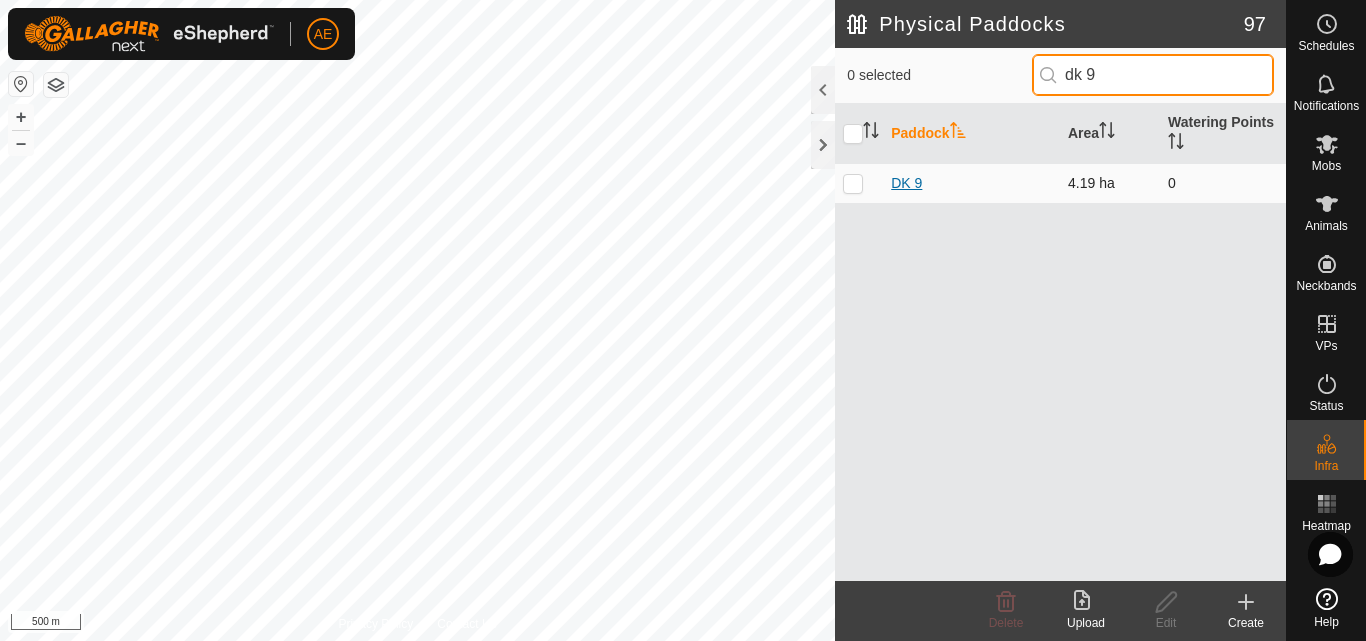 type on "dk 9" 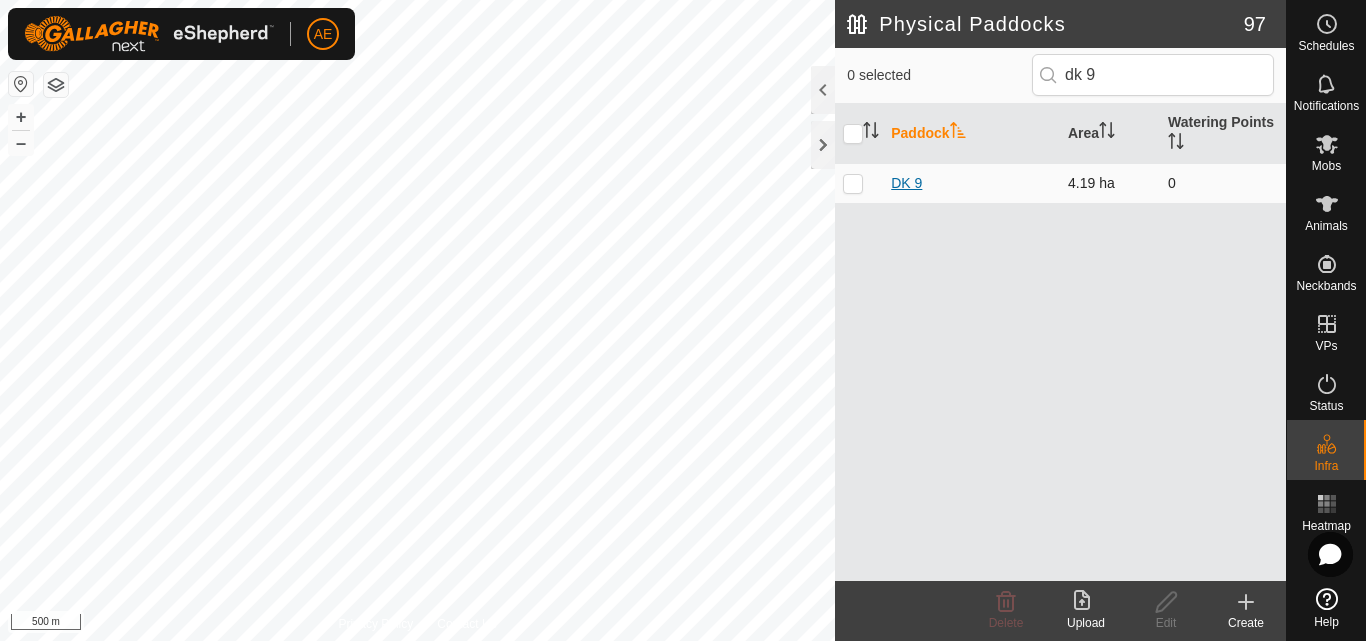 click on "DK 9" at bounding box center [906, 183] 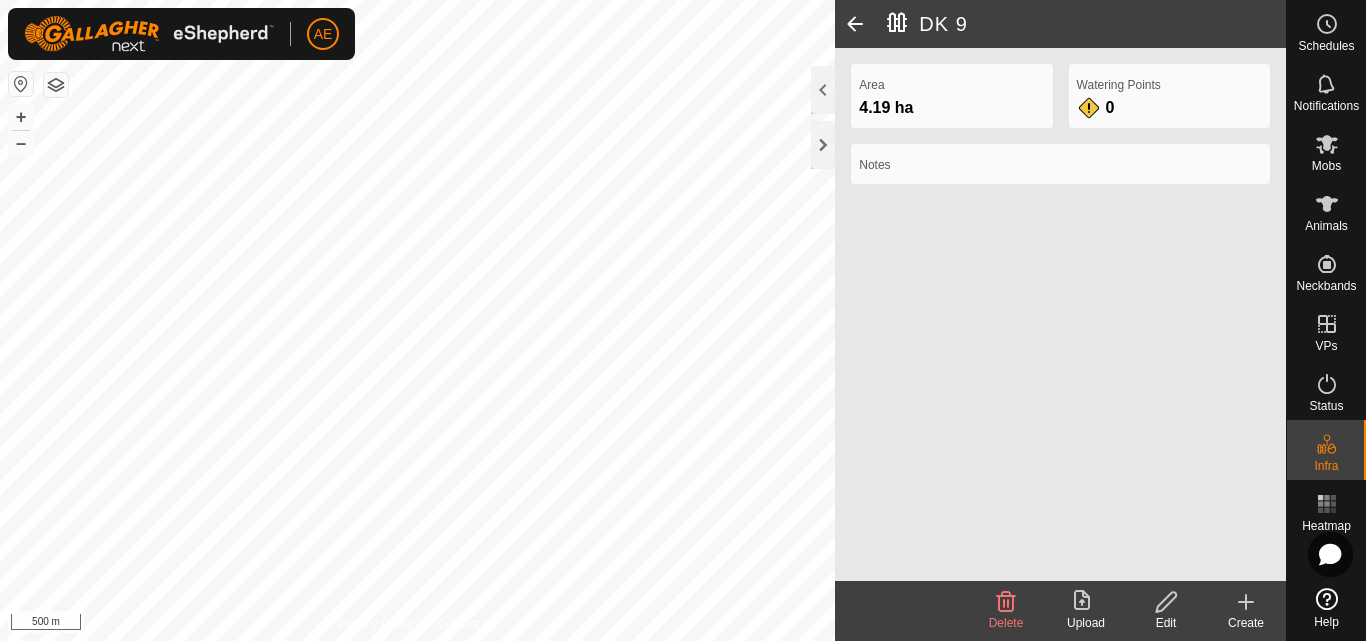 click 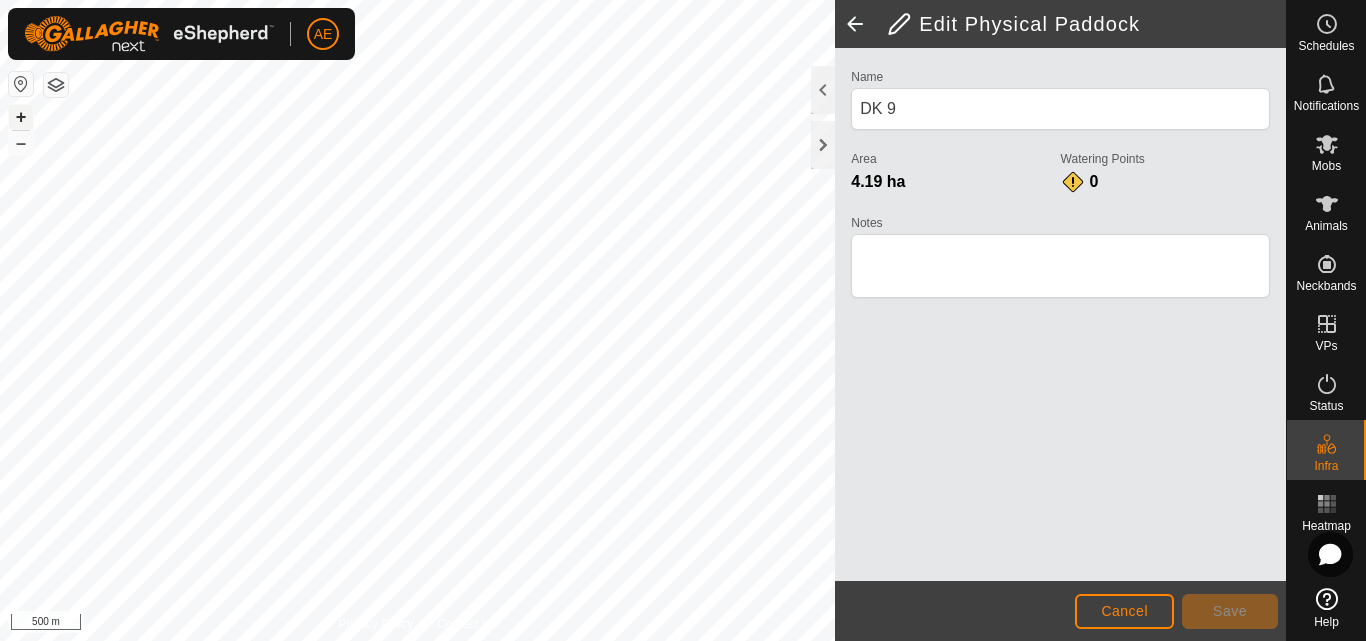 click on "+" at bounding box center (21, 117) 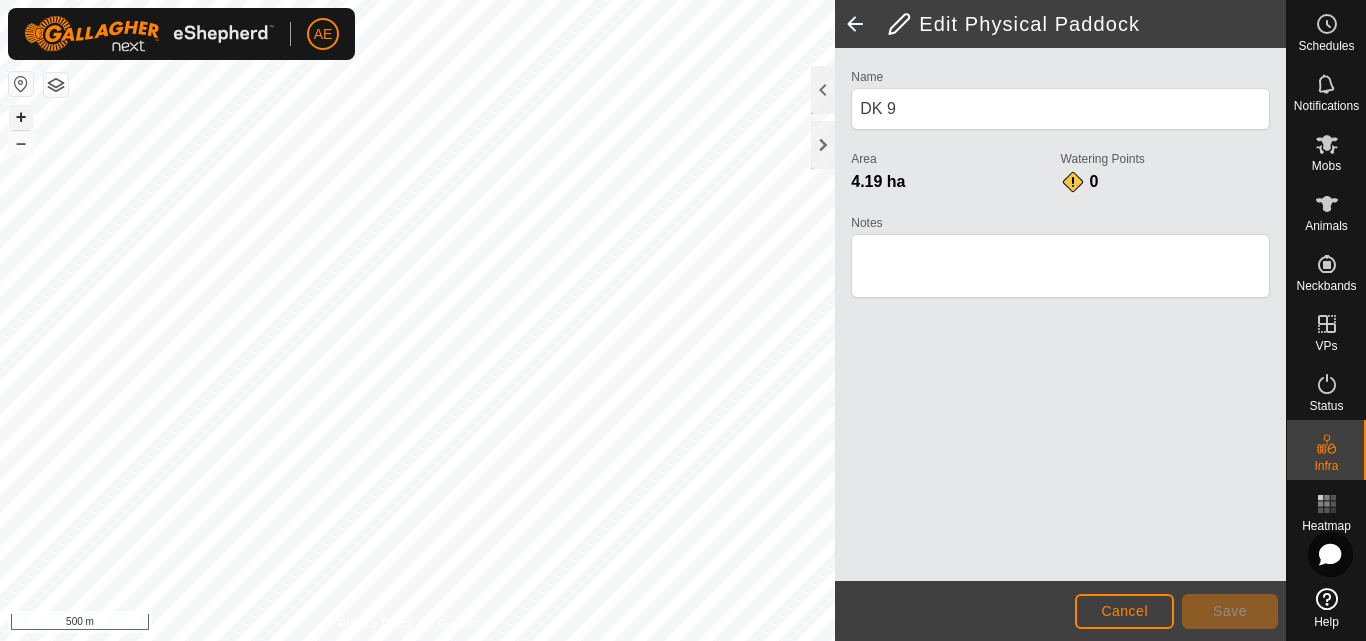 click on "+" at bounding box center [21, 117] 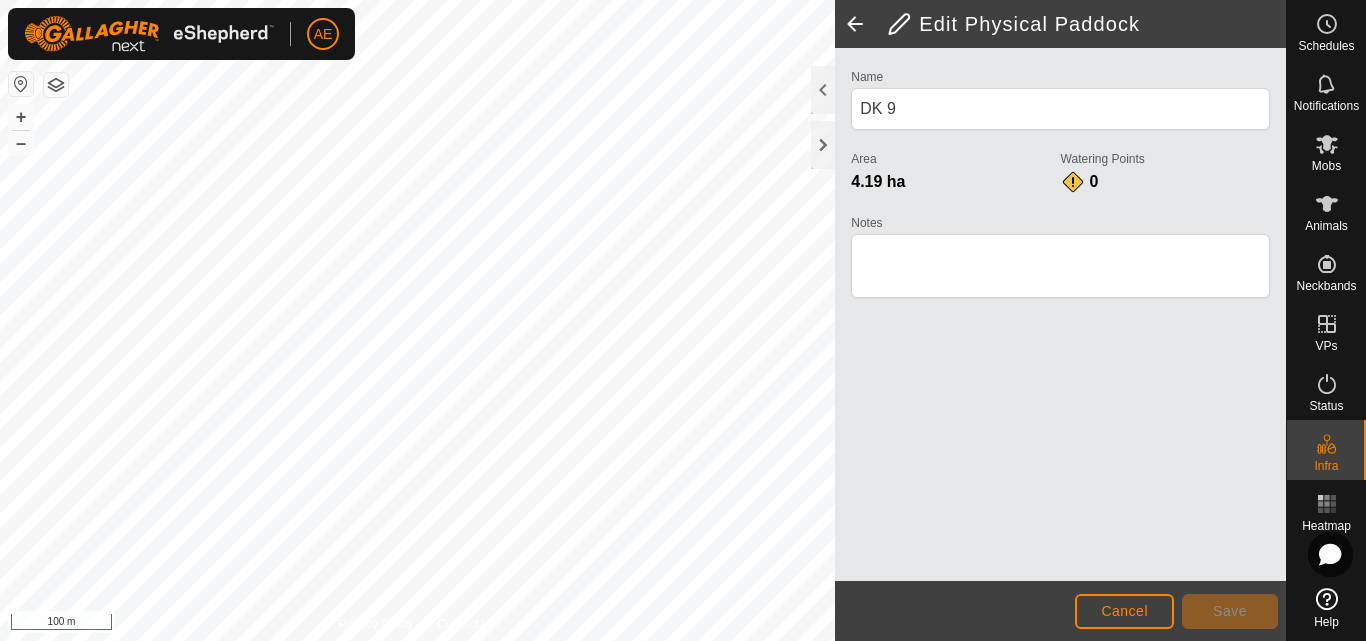 click on "AE Schedules Notifications Mobs Animals Neckbands VPs Status Infra Heatmap Help Privacy Policy Contact Us
Cattle Yards
+ – ⇧ i 100 m  Edit Physical Paddock  Name DK 9 Area 4.19 ha  Watering Points 0 Notes                    Cancel Save" at bounding box center (683, 320) 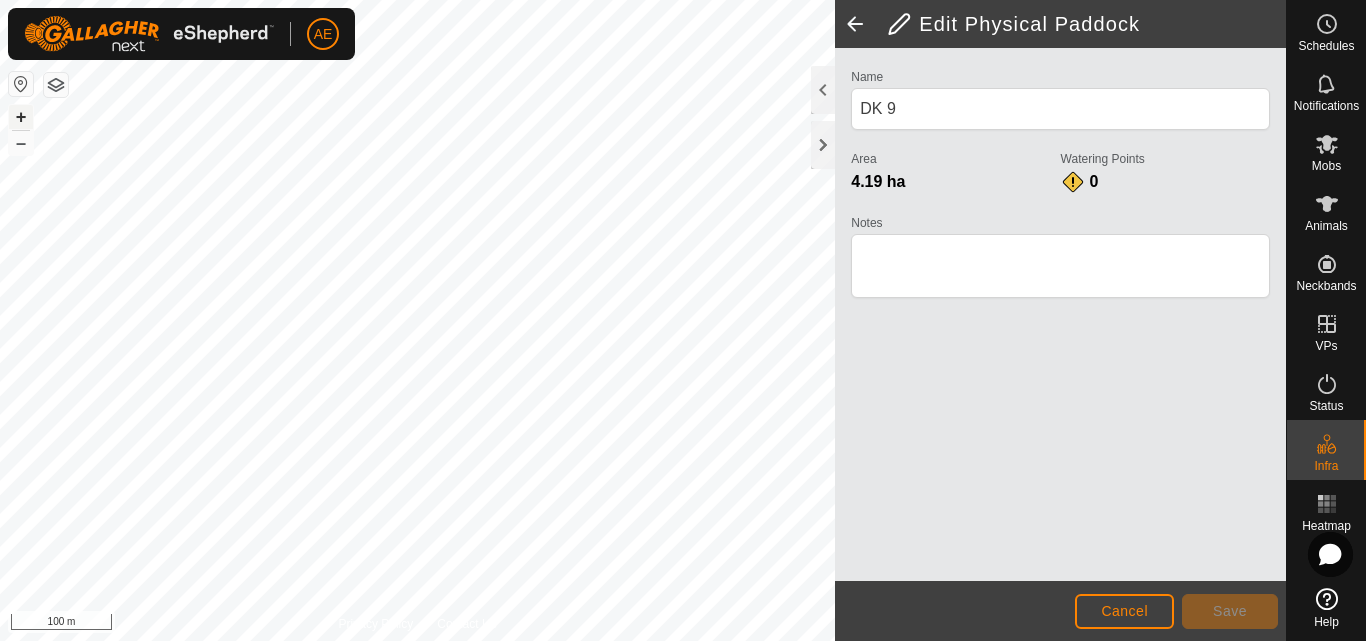 click on "+" at bounding box center (21, 117) 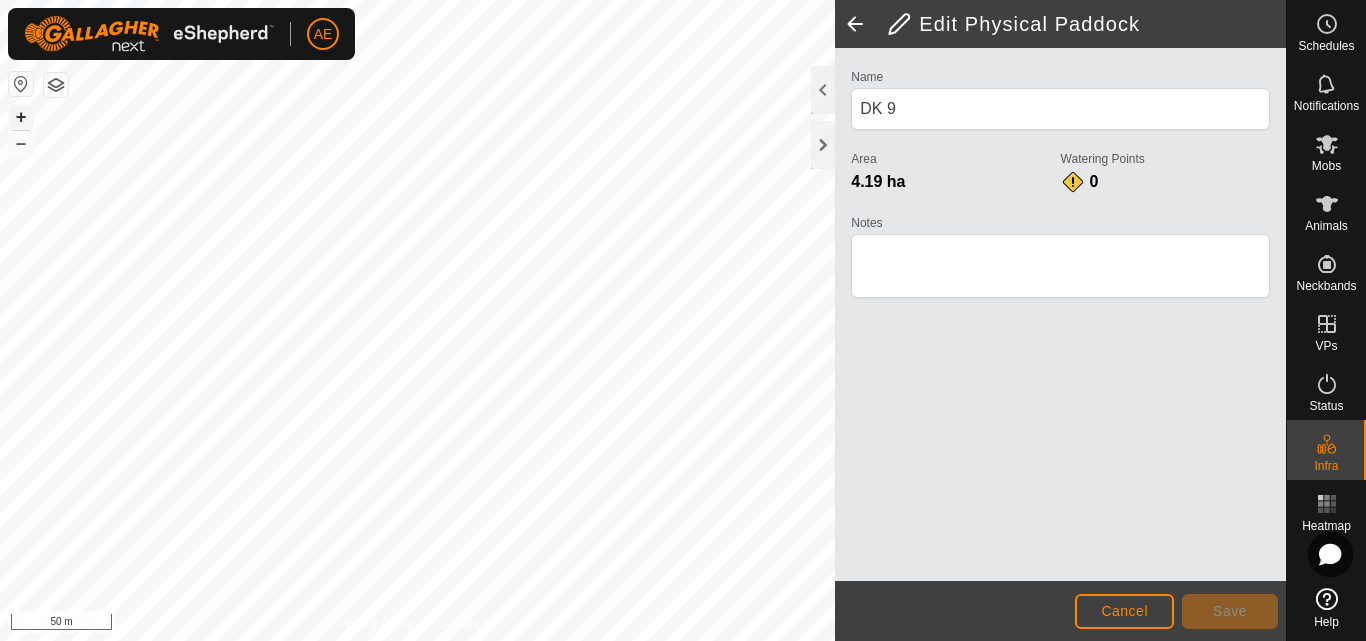 click on "+" at bounding box center (21, 117) 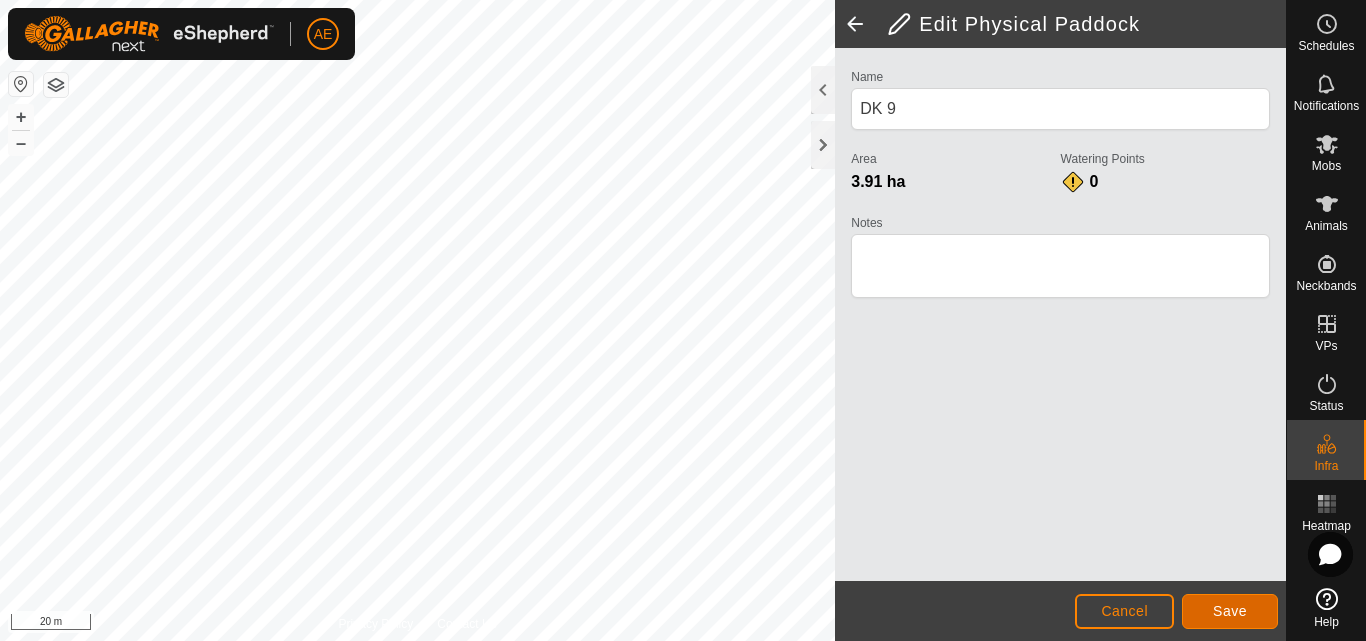 click on "Save" 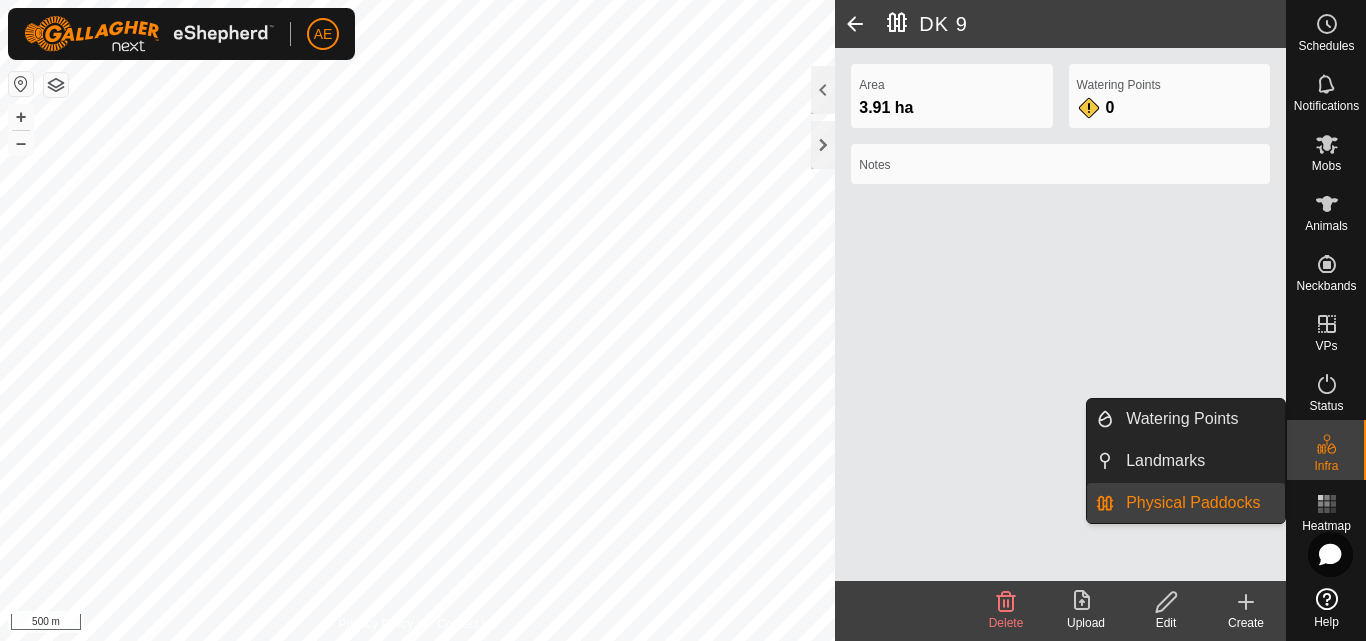 click on "Physical Paddocks" at bounding box center (1199, 503) 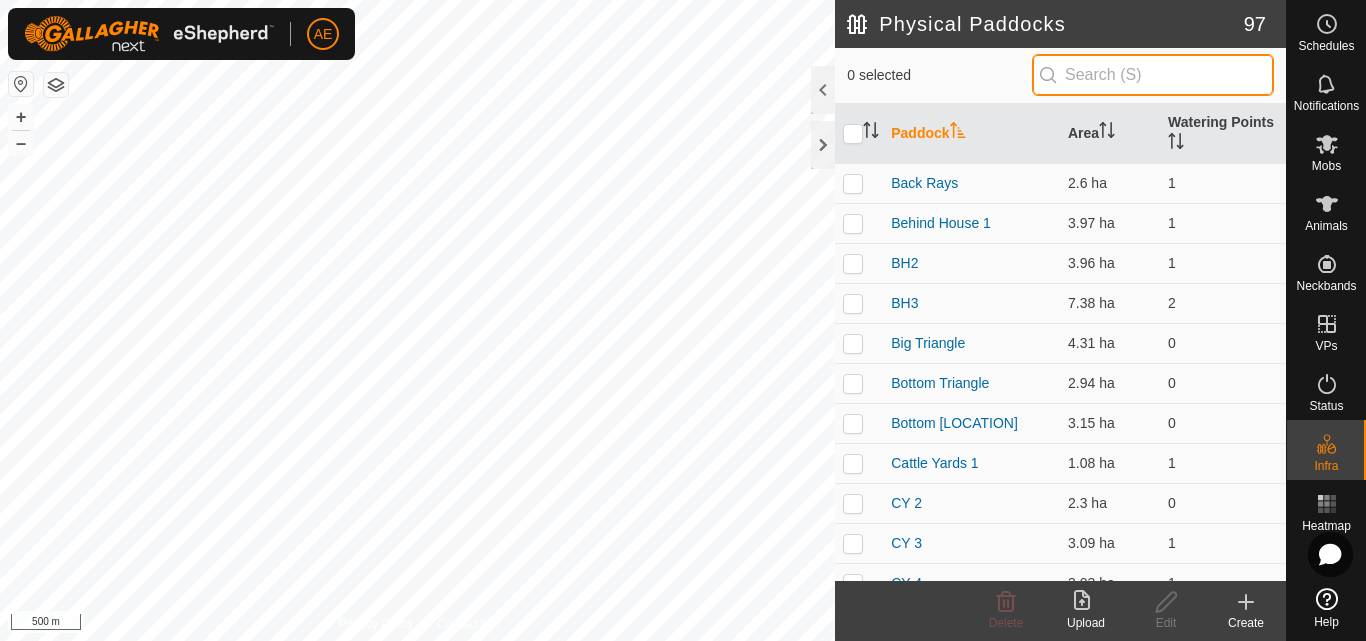 click at bounding box center (1153, 75) 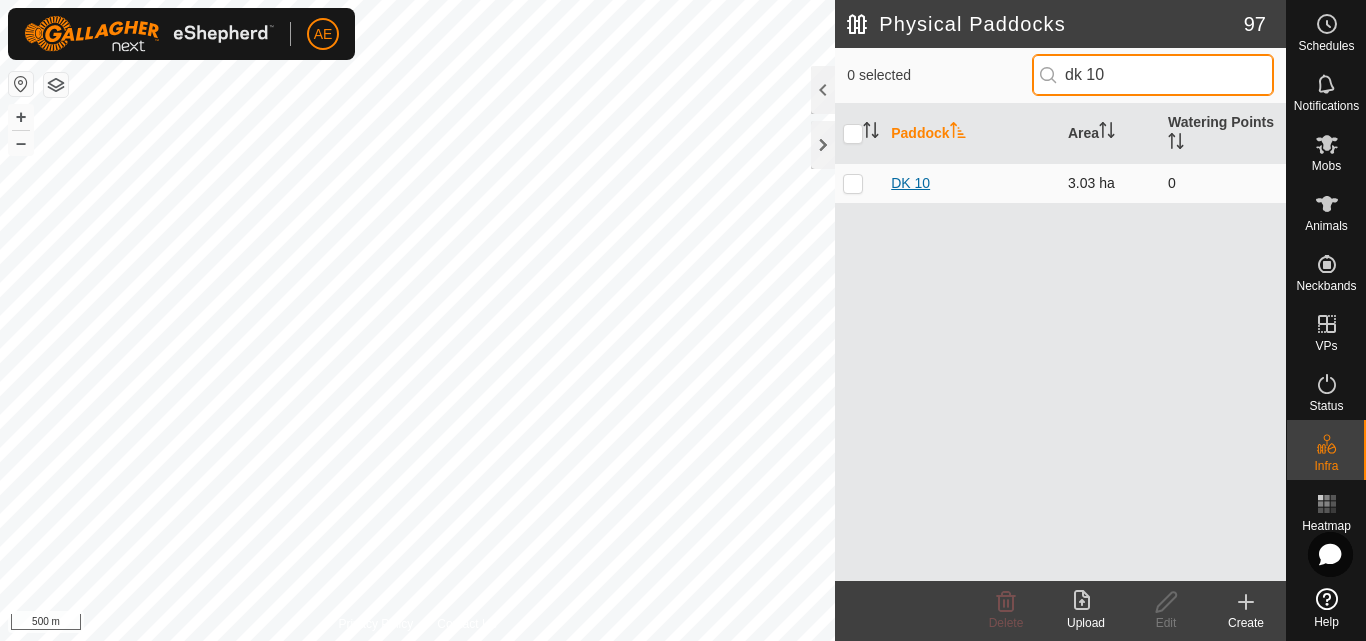 type on "dk 10" 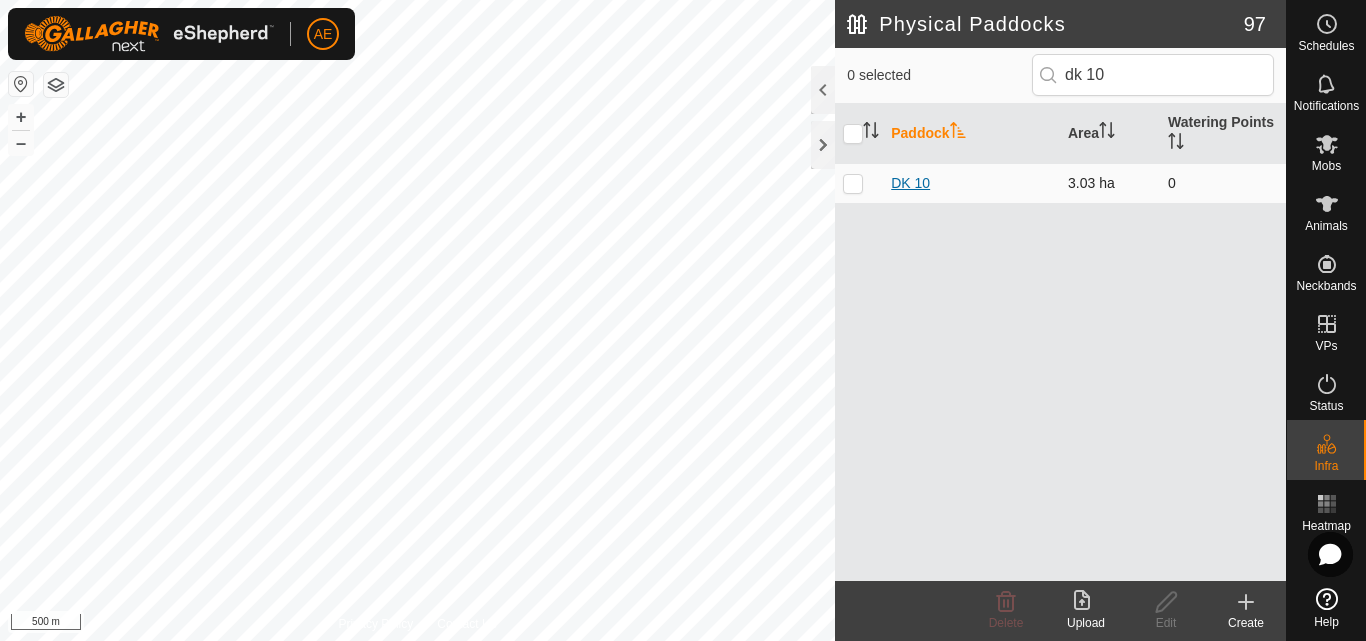 click on "DK 10" at bounding box center [910, 183] 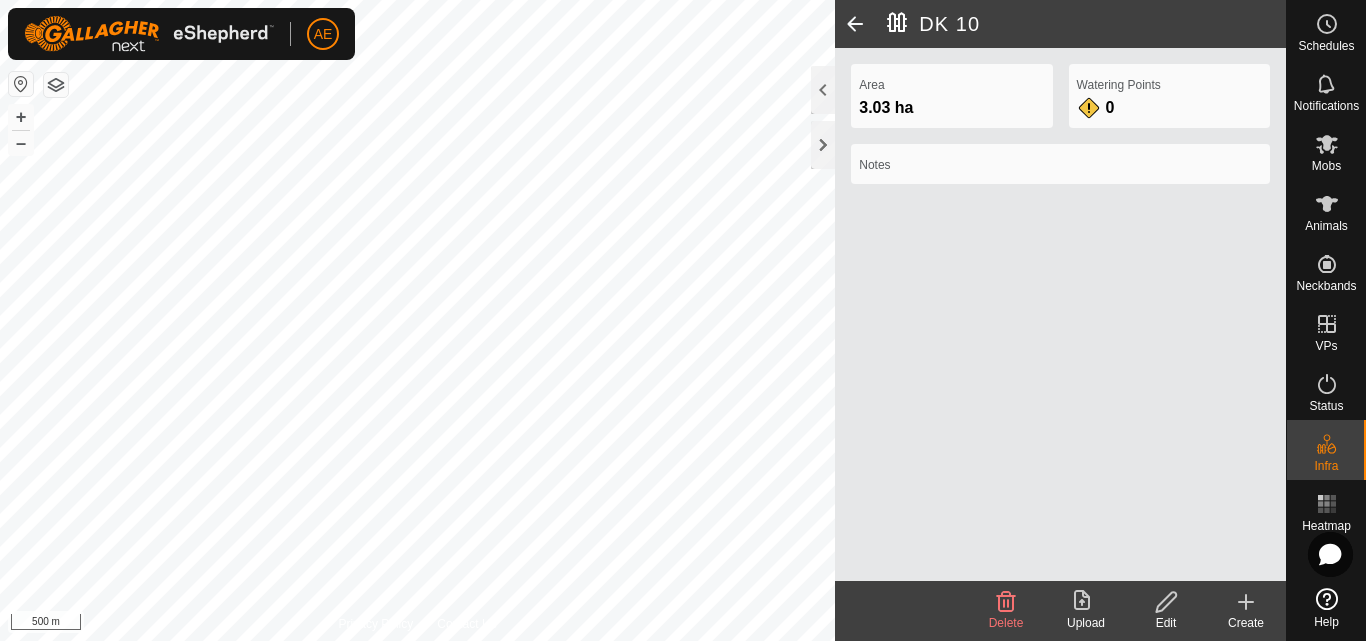 click on "Edit" 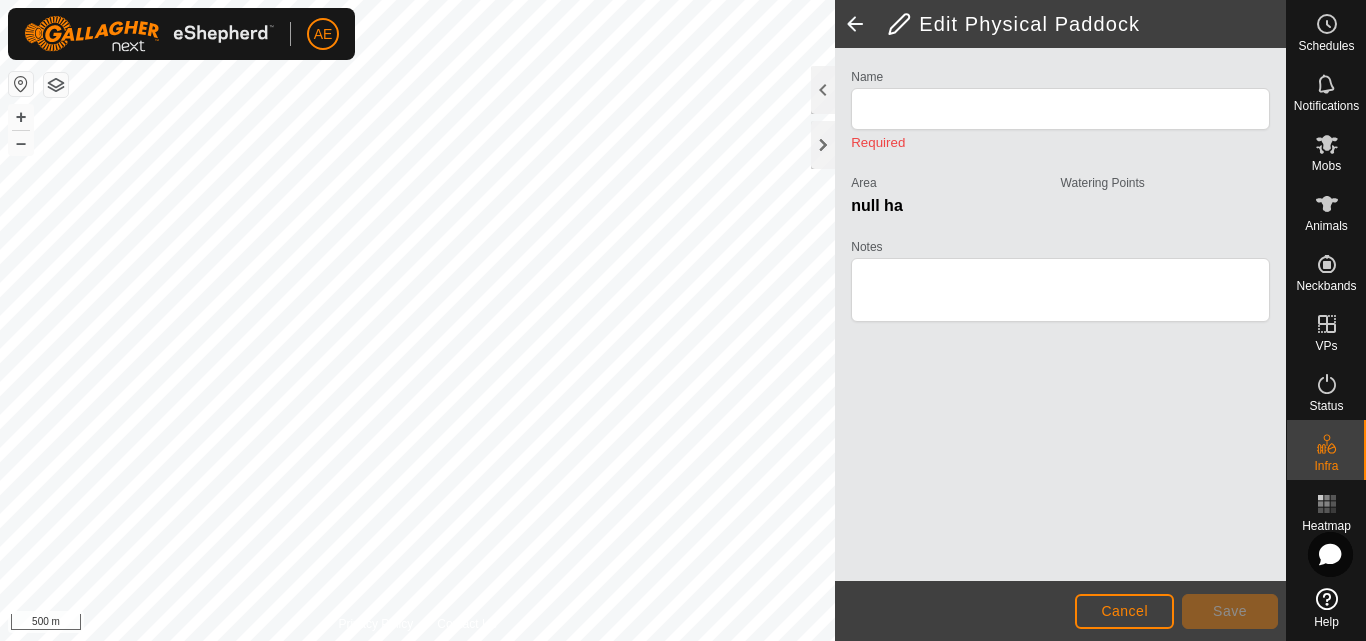 type on "DK 10" 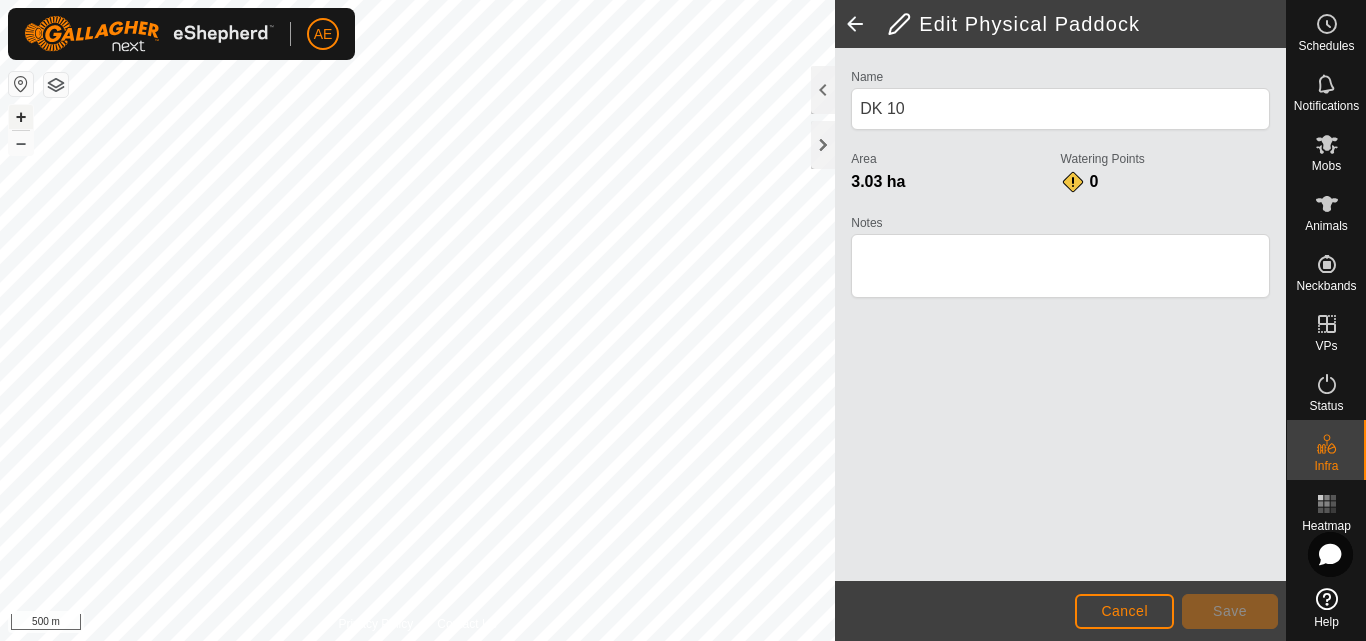 click on "+" at bounding box center (21, 117) 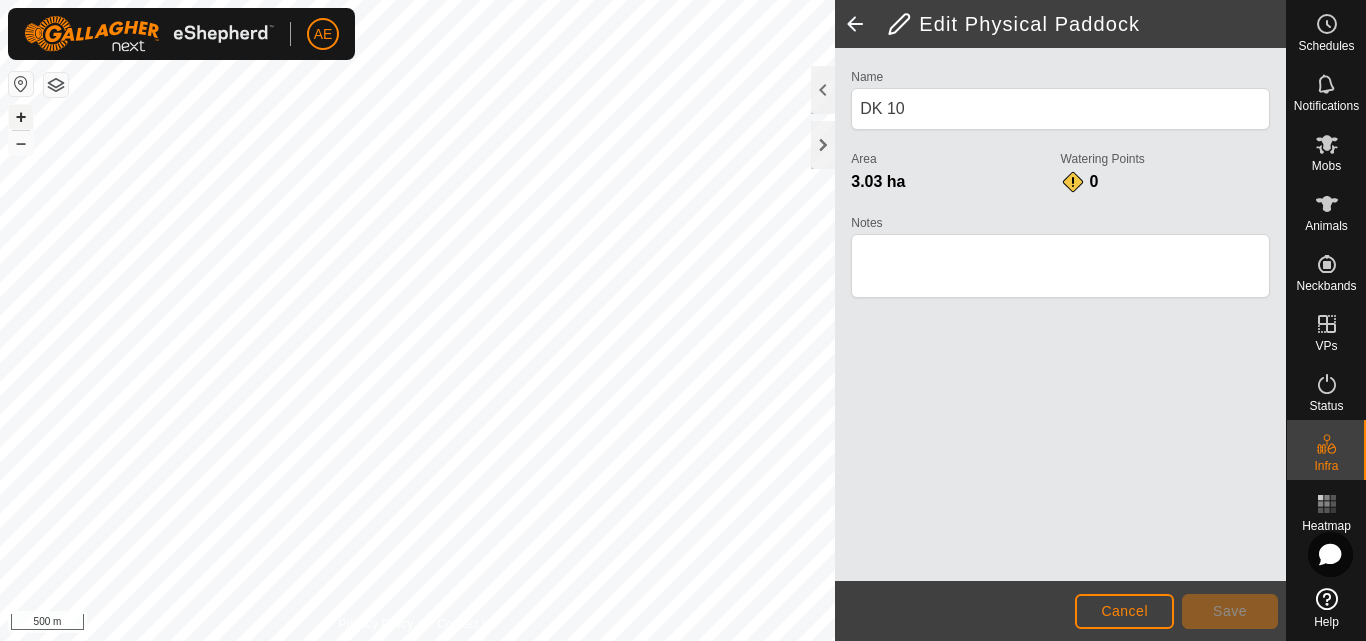 click on "+" at bounding box center (21, 117) 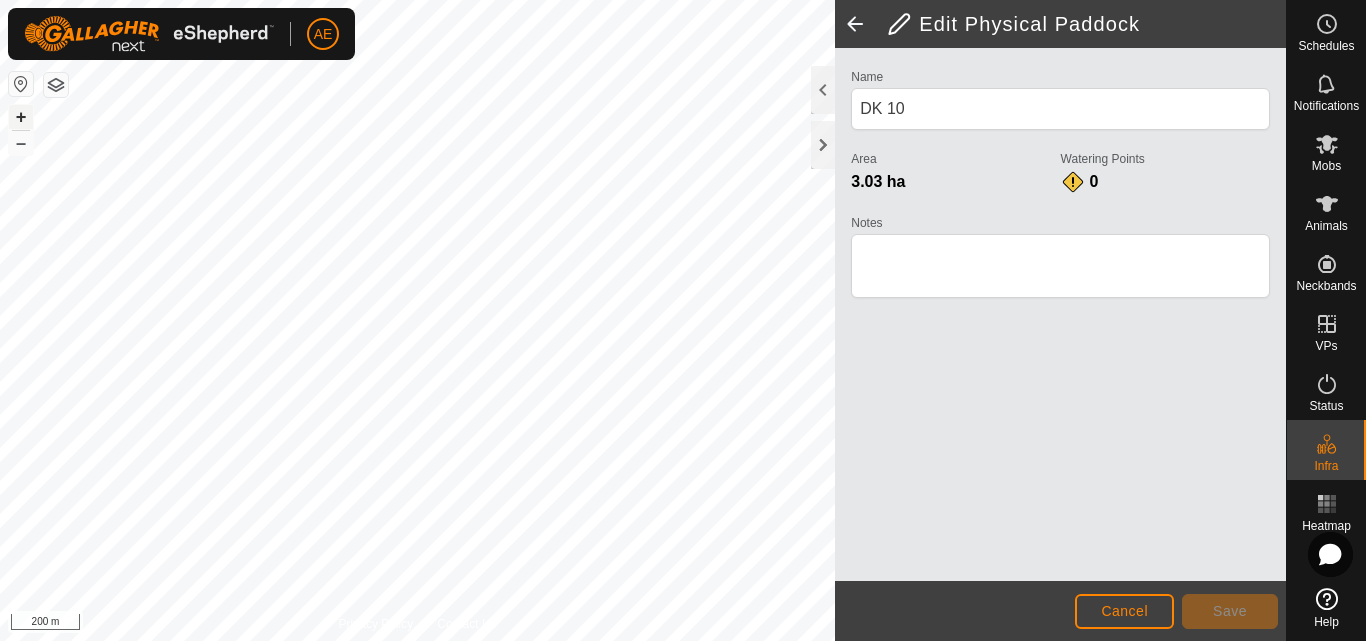 click on "+" at bounding box center [21, 117] 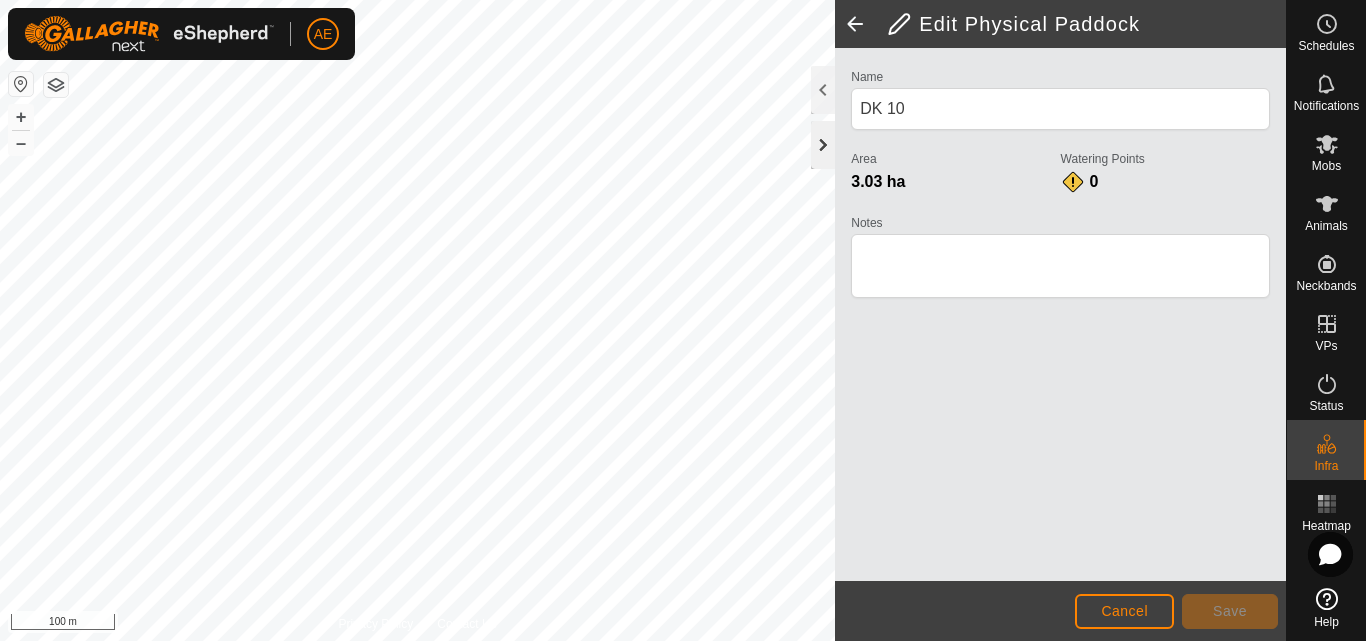 click 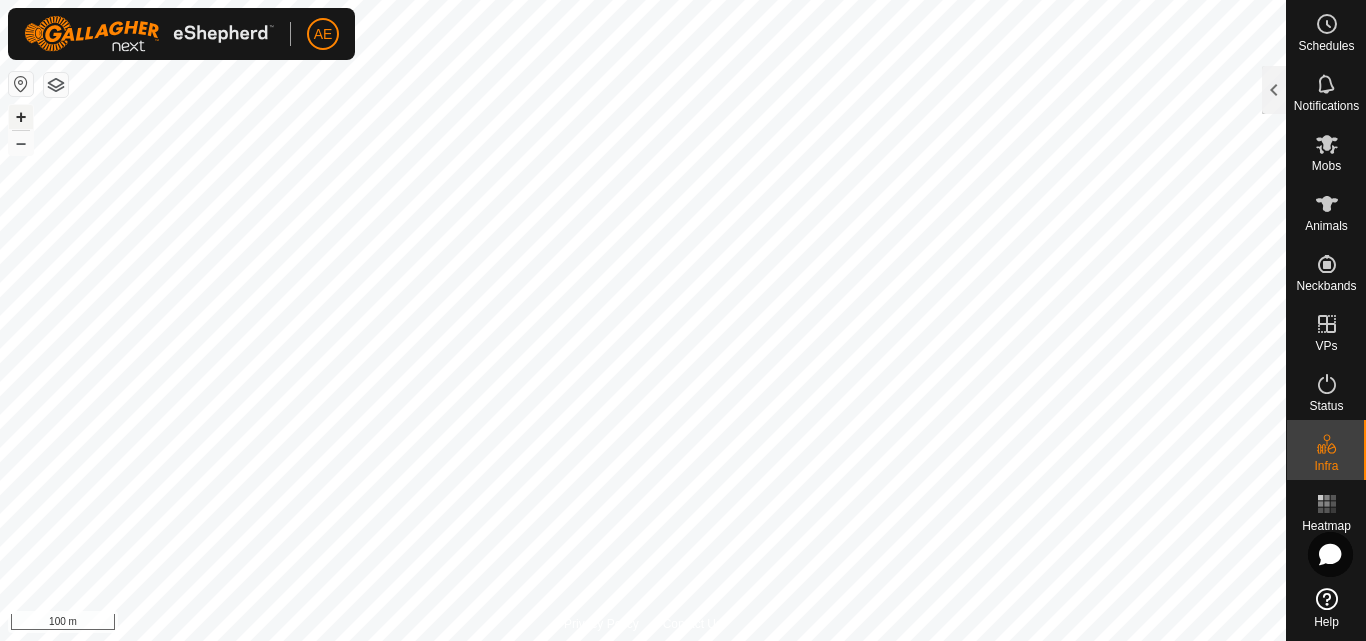click on "+" at bounding box center [21, 117] 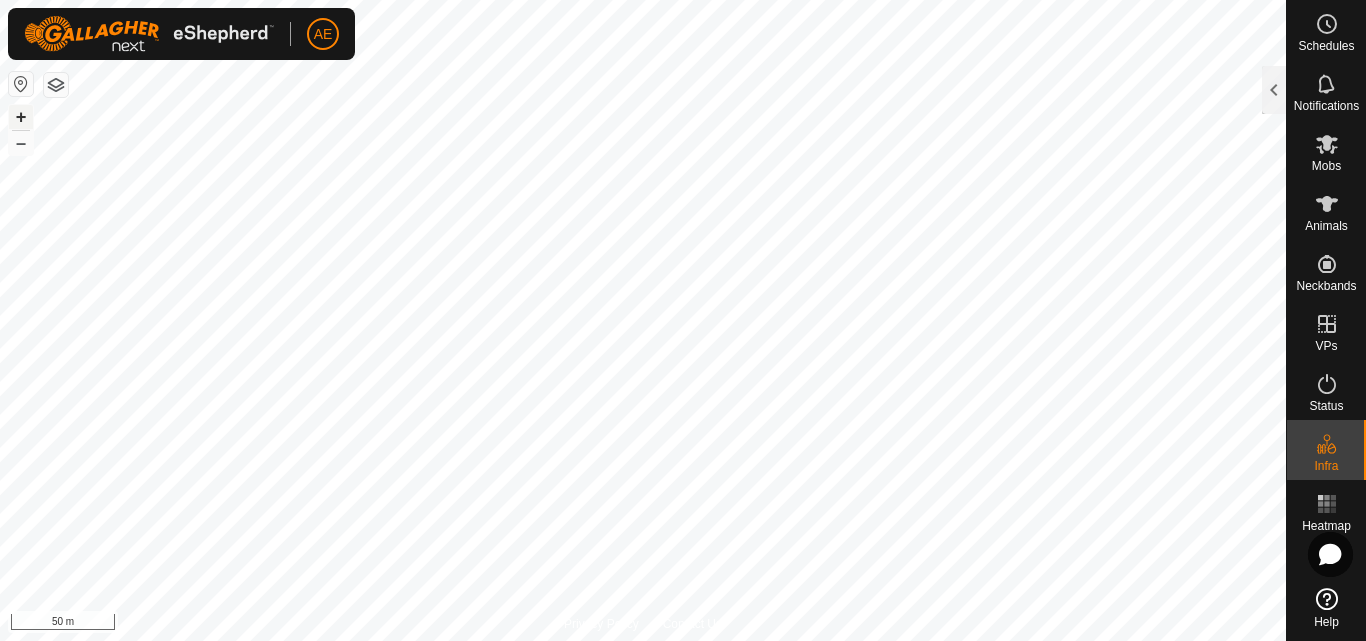 click on "+" at bounding box center [21, 117] 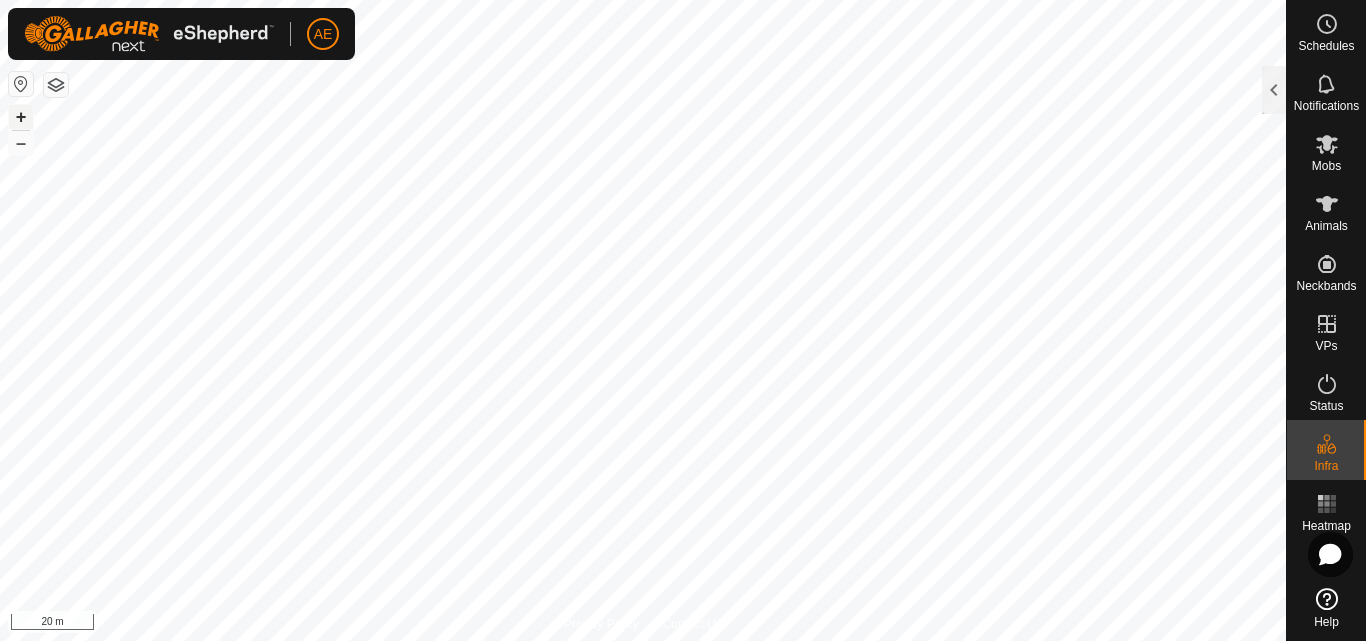 click on "+" at bounding box center [21, 117] 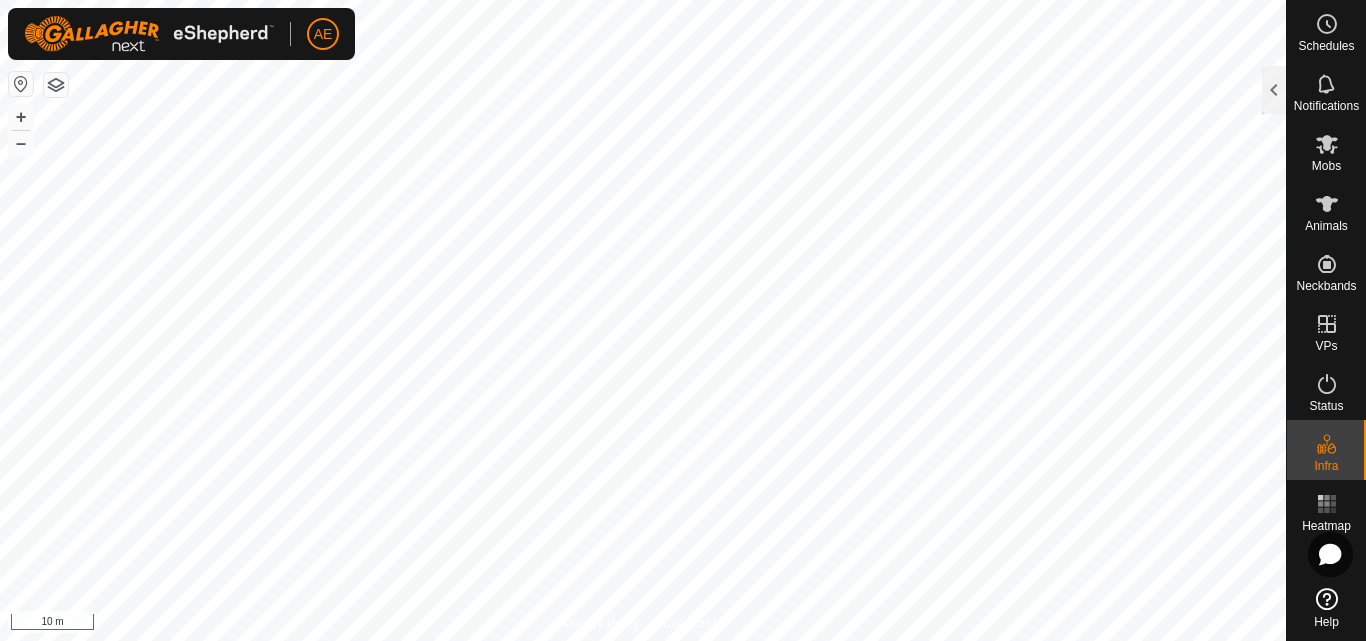 click on "AE Schedules Notifications Mobs Animals Neckbands VPs Status Infra Heatmap Help Privacy Policy Contact Us + – ⇧ i 10 m  Edit Physical Paddock  Name DK 10 Area 3.01 ha  Watering Points 0 Notes                    Cancel Save" at bounding box center [683, 320] 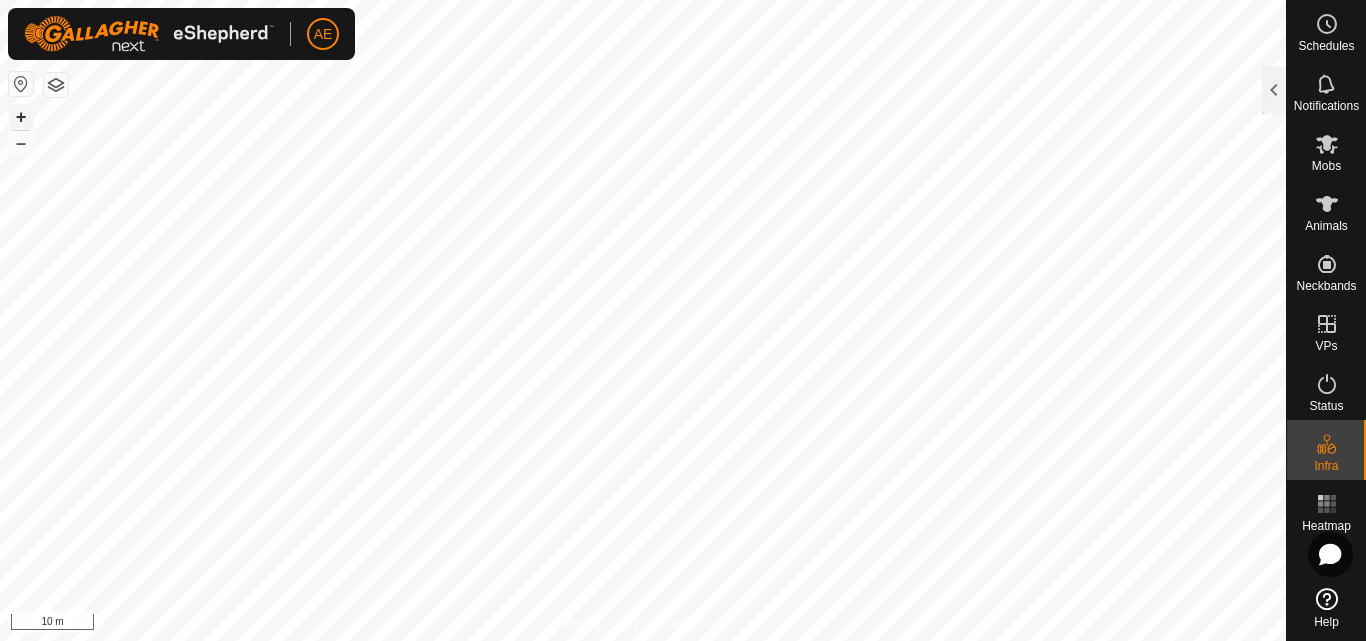 click on "+" at bounding box center (21, 117) 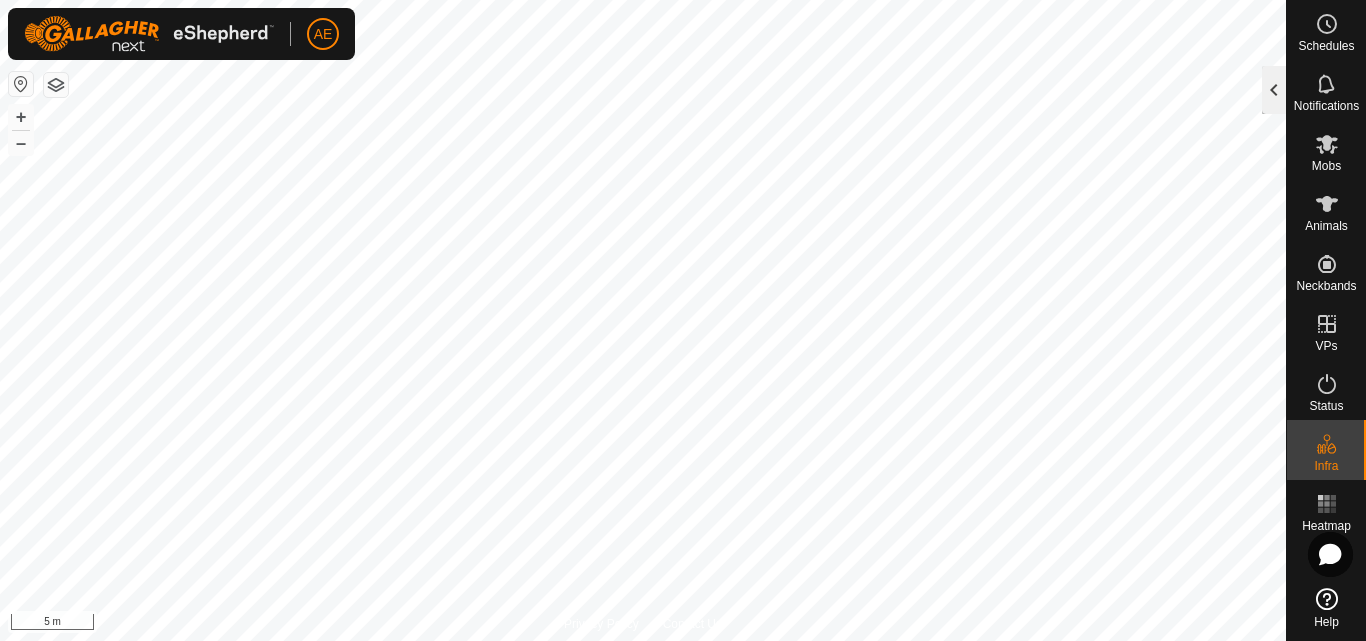 click 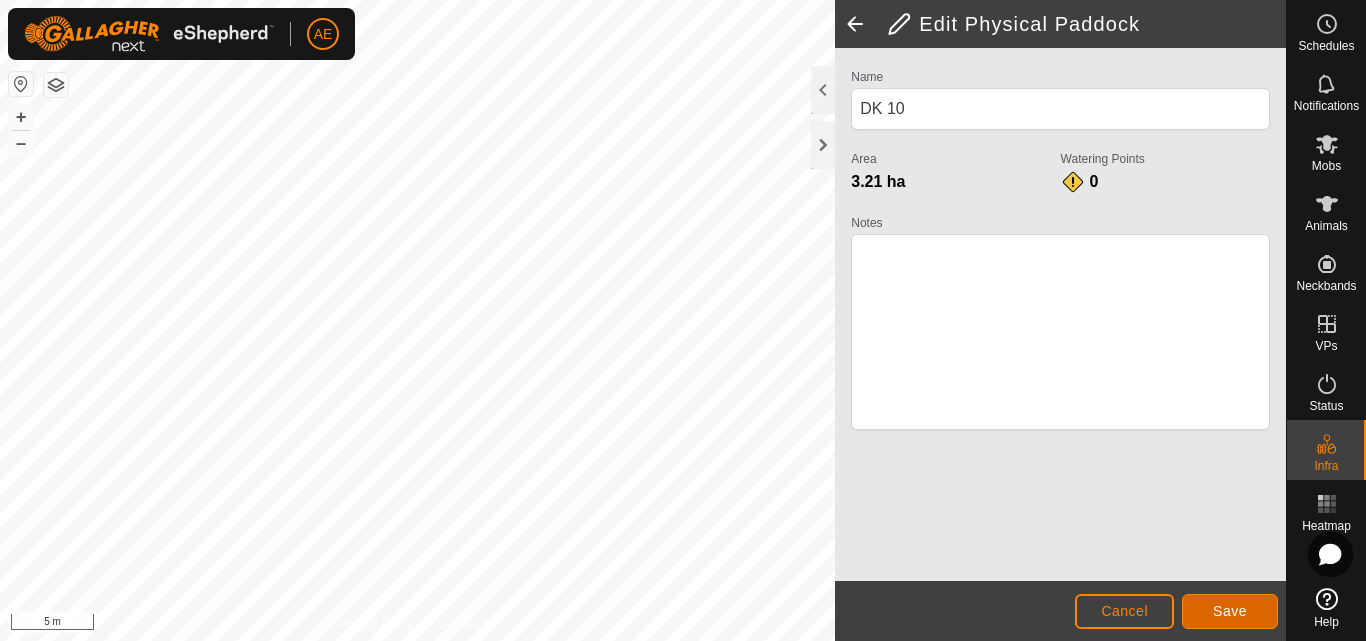 click on "Save" 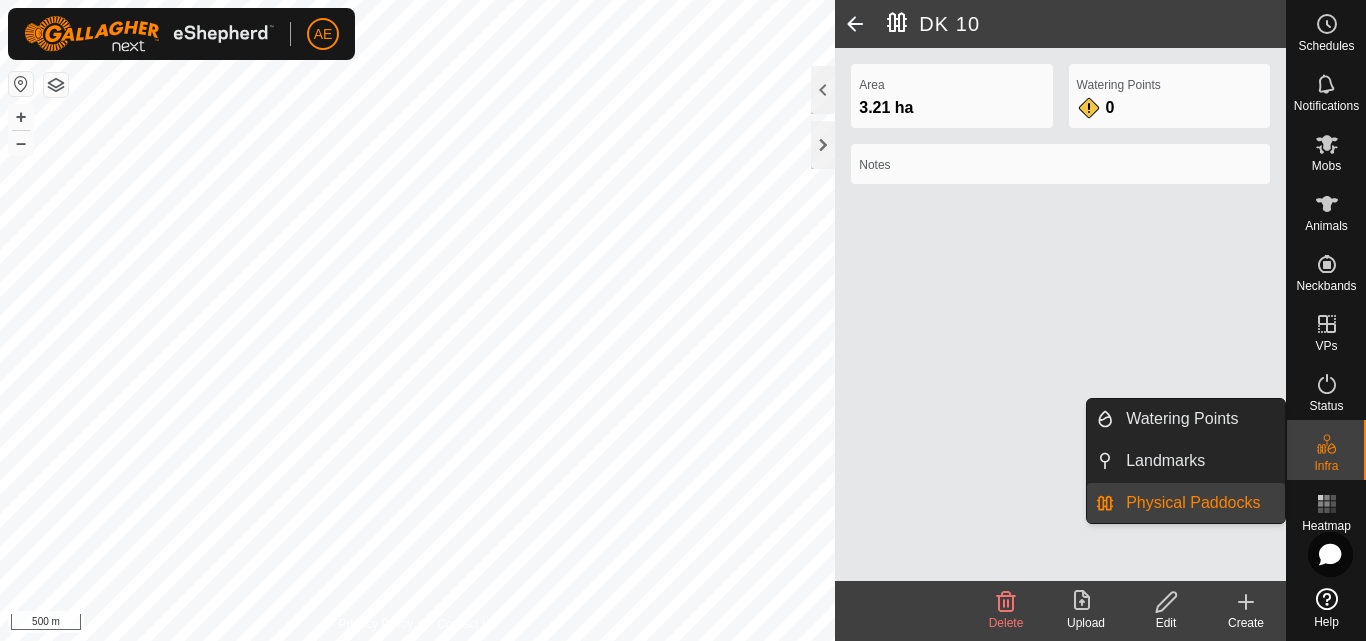 click on "Physical Paddocks" at bounding box center [1199, 503] 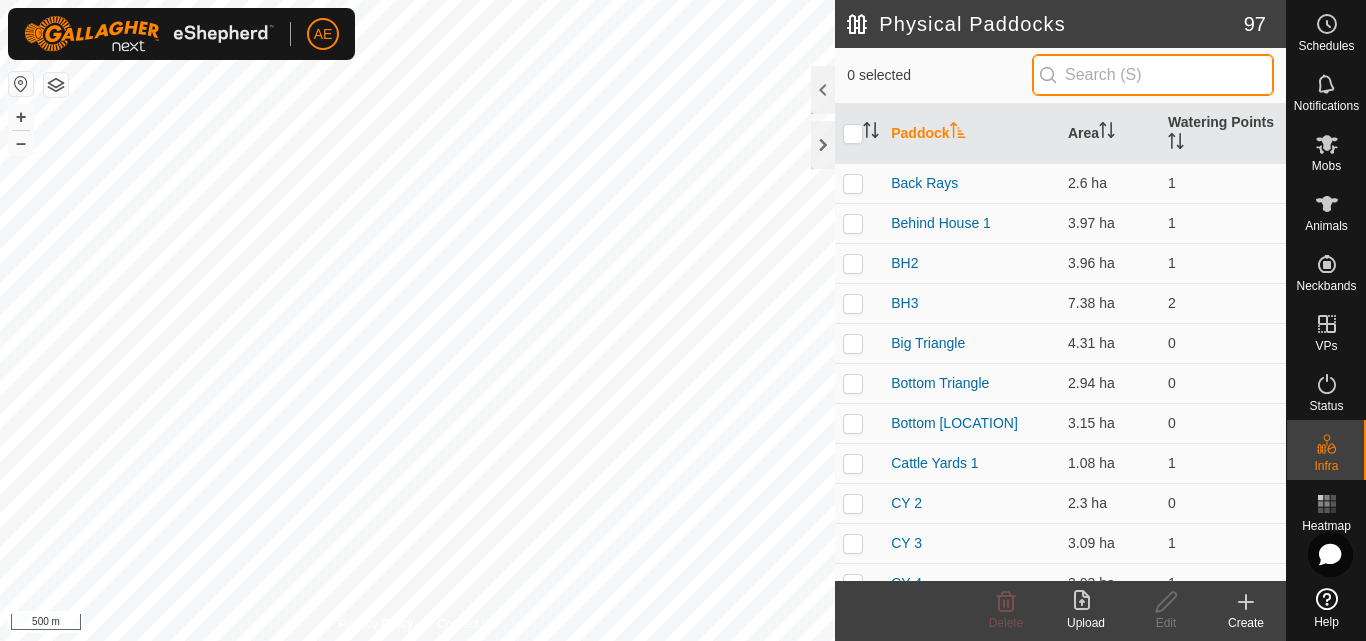 click at bounding box center (1153, 75) 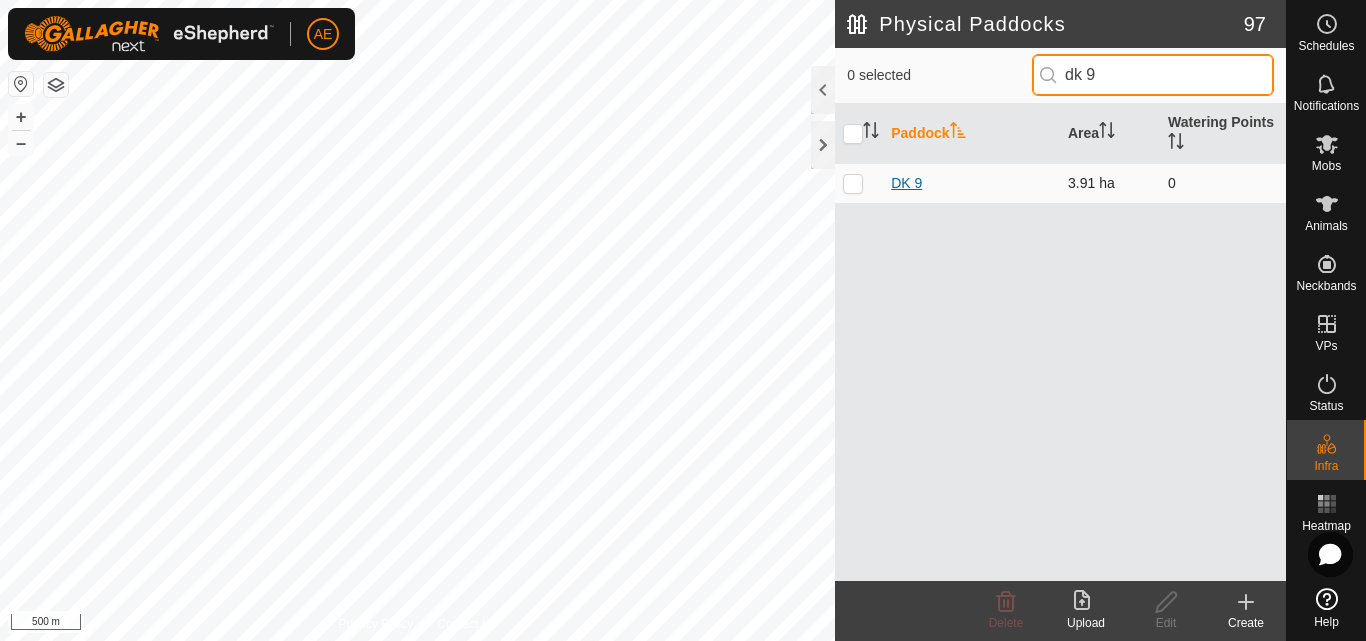 type on "dk 9" 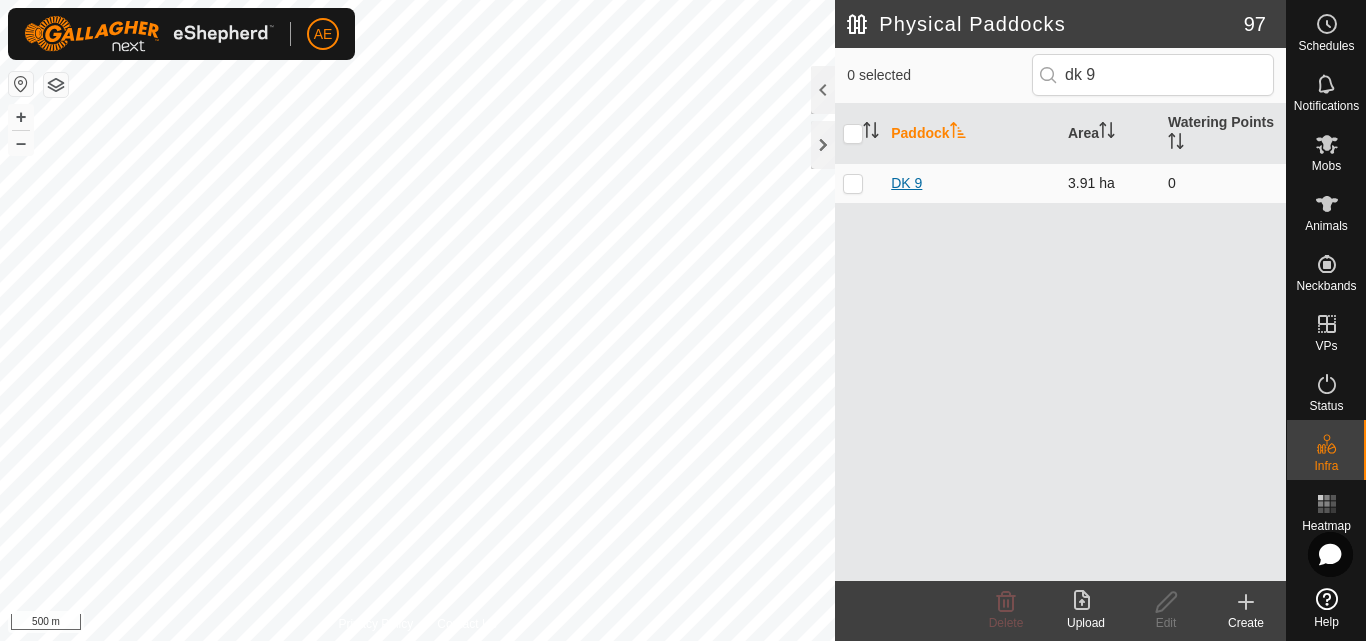 click on "DK 9" at bounding box center [906, 183] 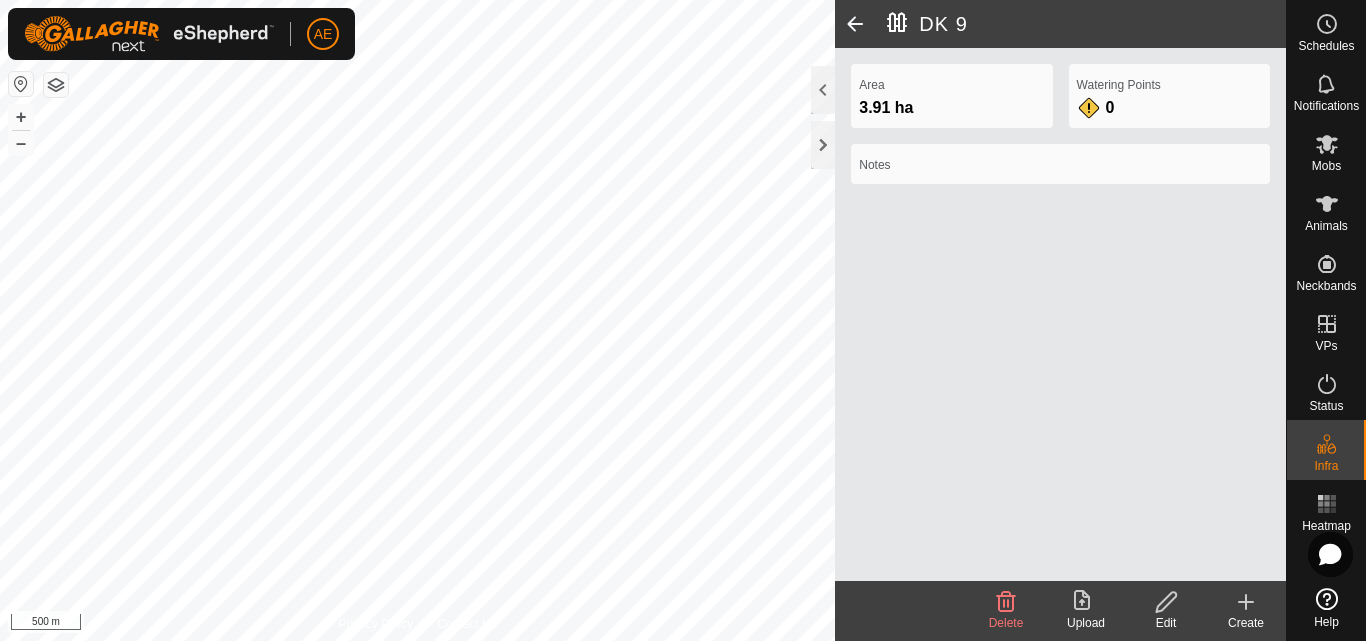click 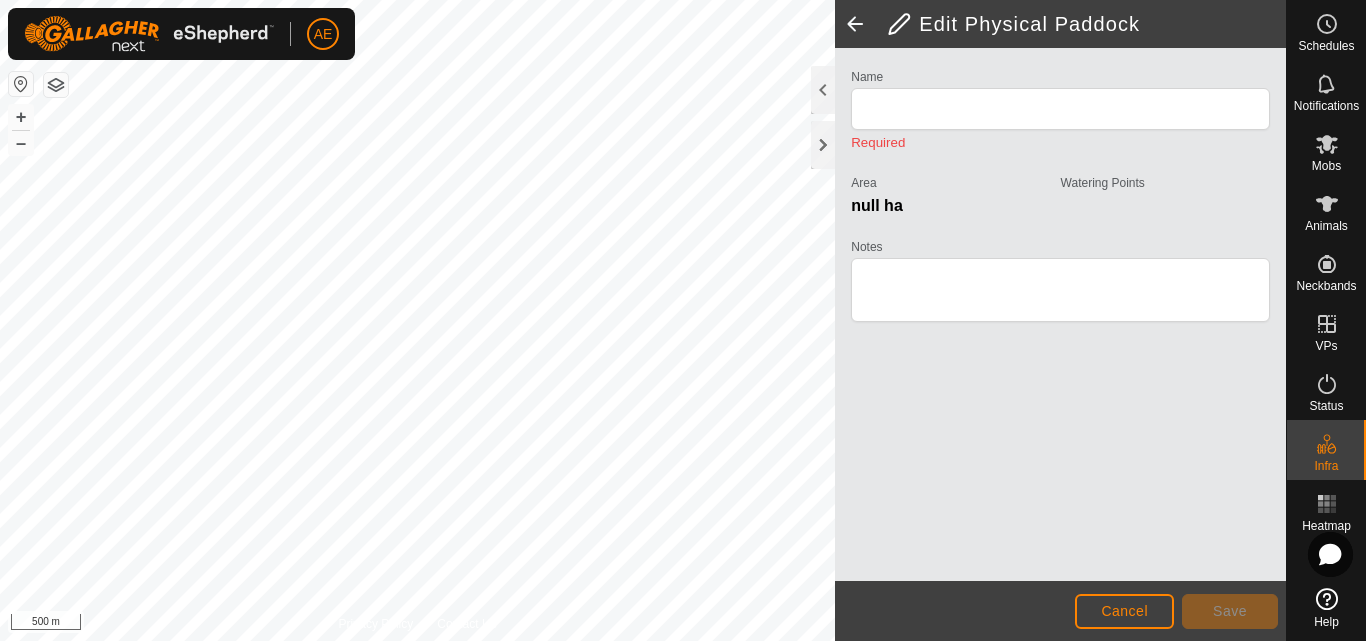 type on "DK 9" 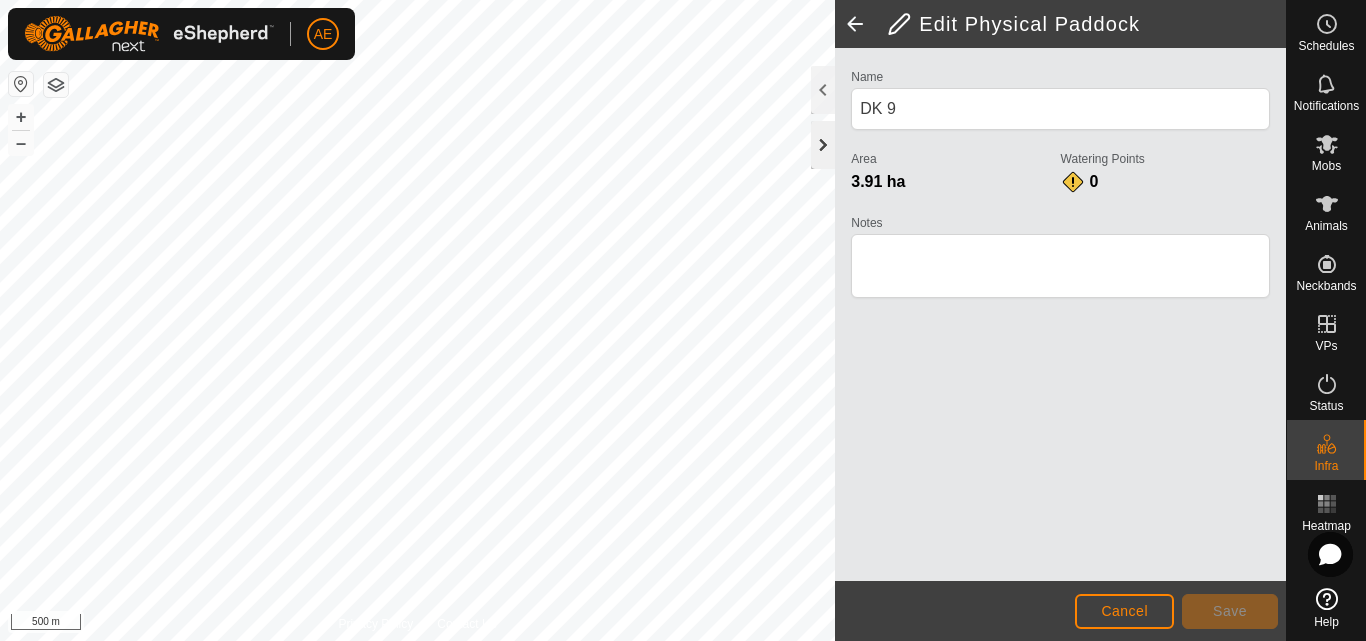 click 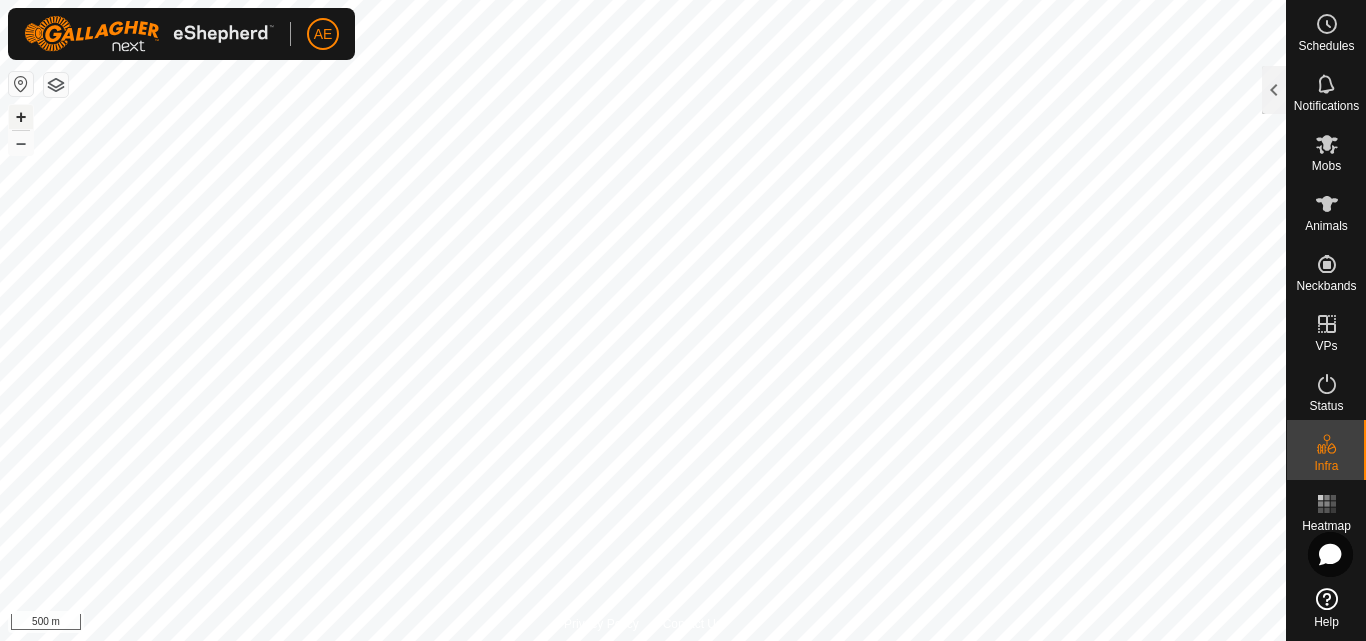 click on "+" at bounding box center [21, 117] 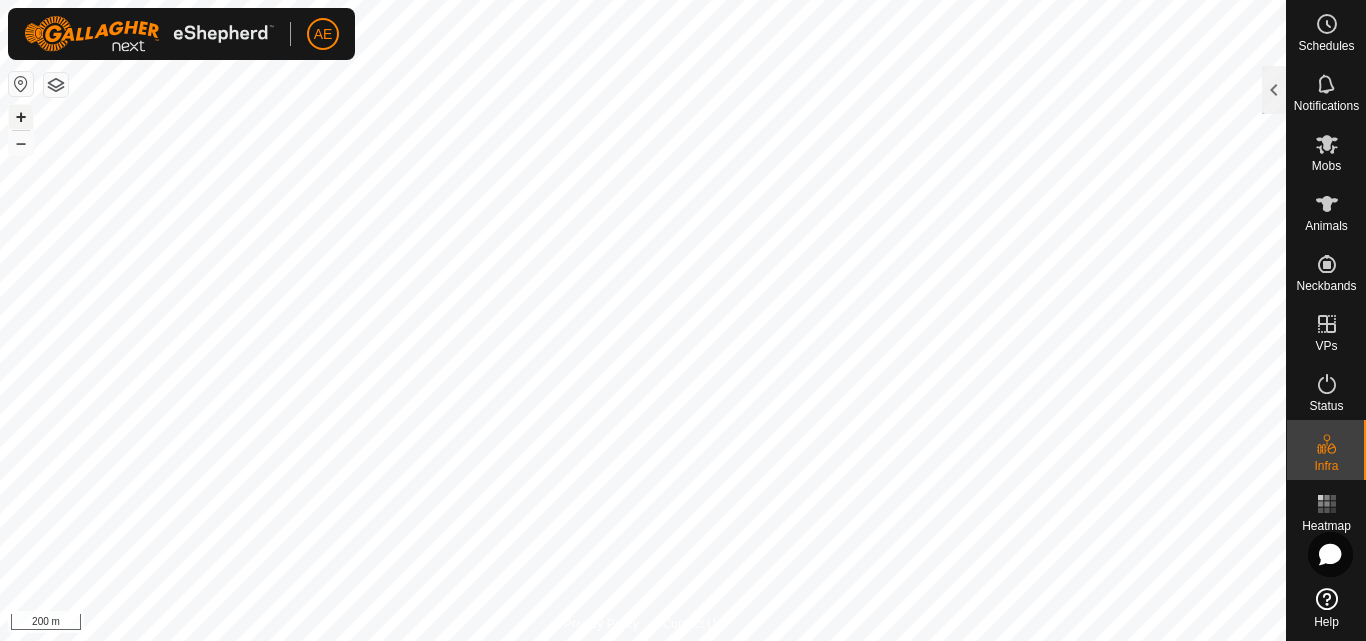 click on "+" at bounding box center [21, 117] 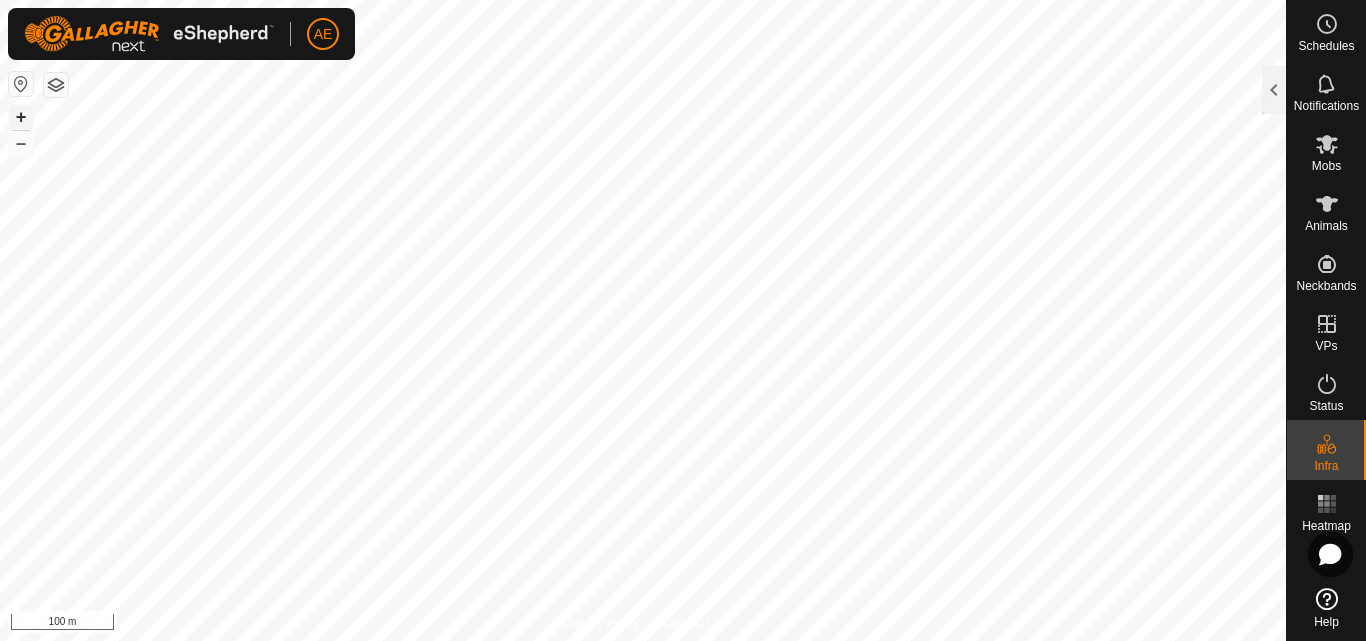 click on "+" at bounding box center [21, 117] 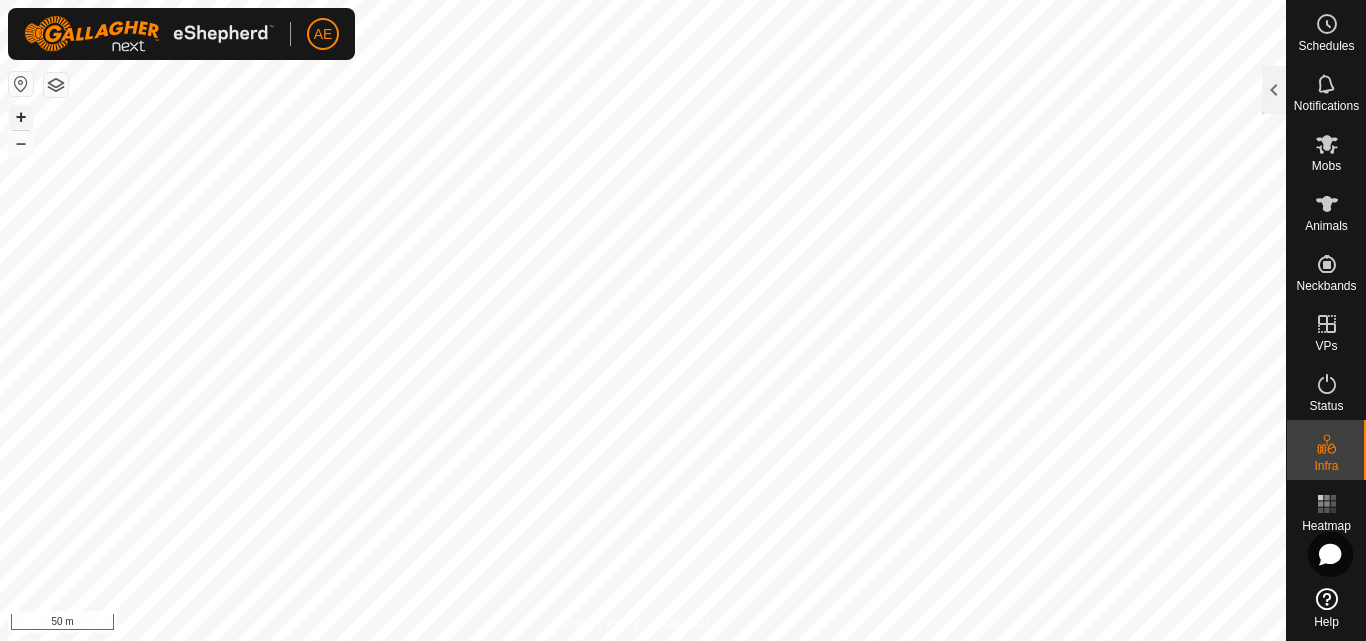 click on "+" at bounding box center (21, 117) 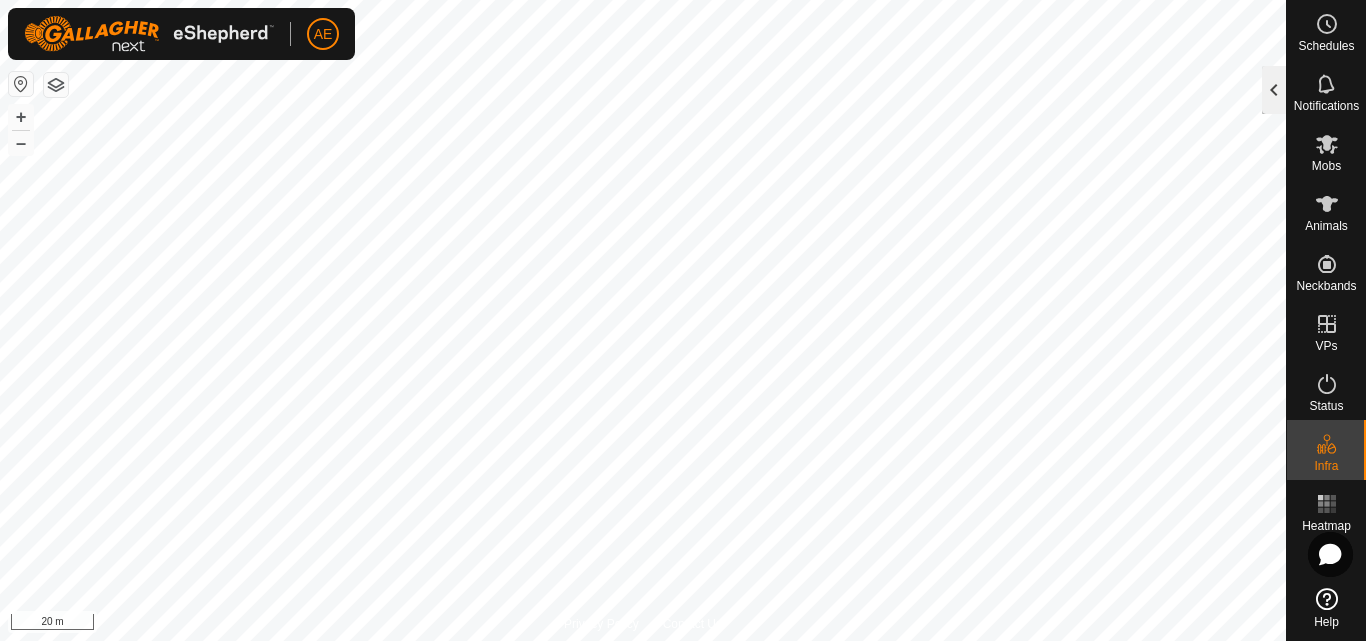 click 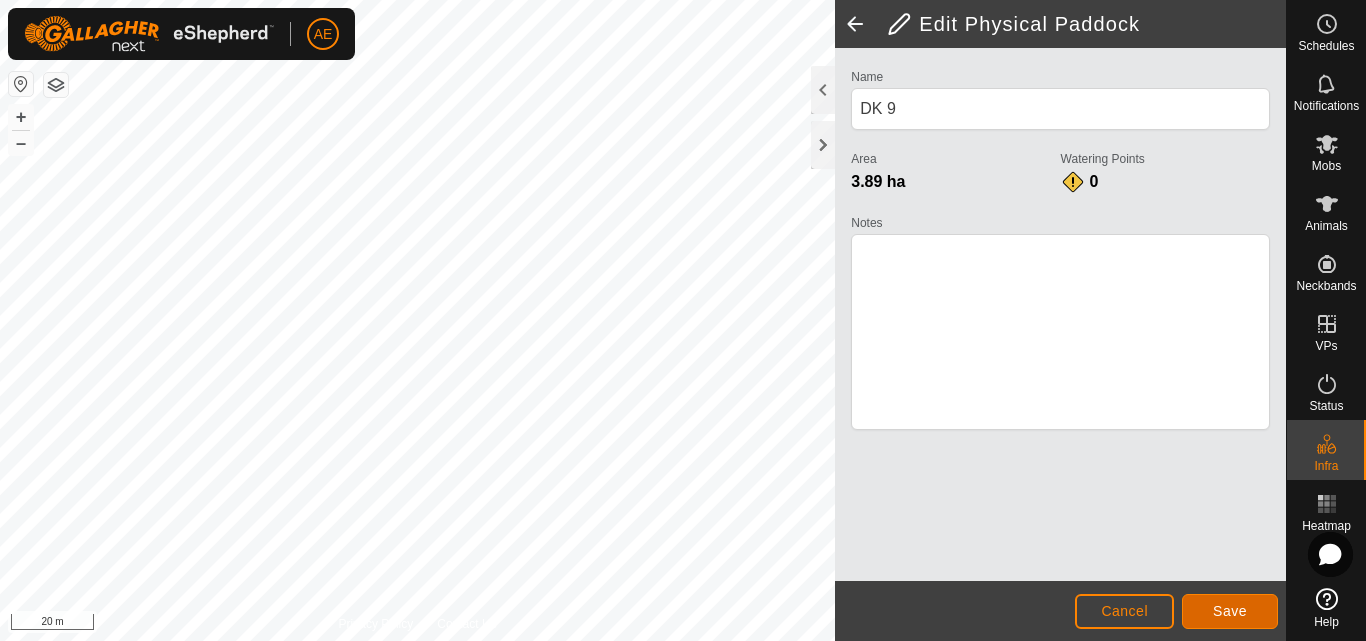 click on "Save" 